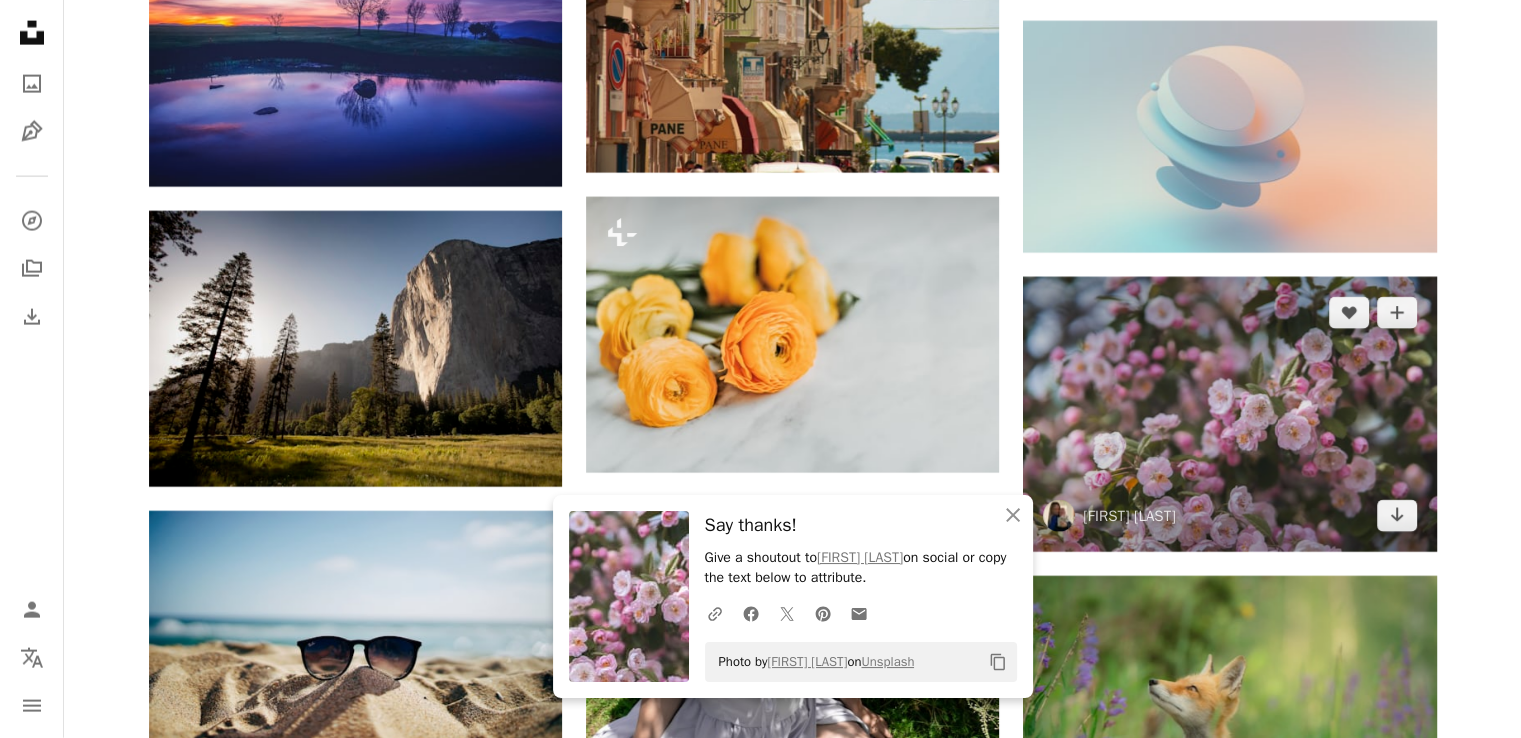 scroll, scrollTop: 12480, scrollLeft: 0, axis: vertical 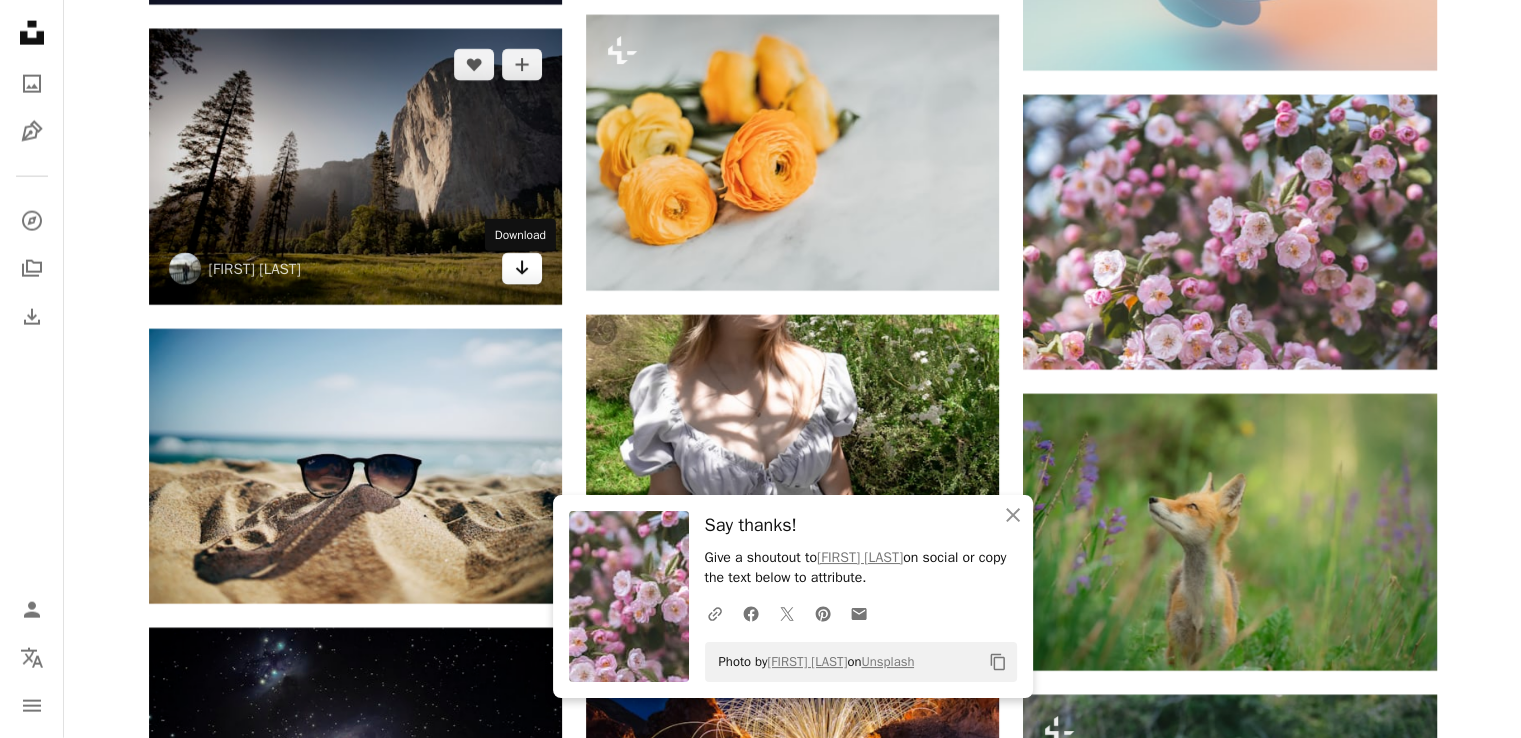 click on "Arrow pointing down" 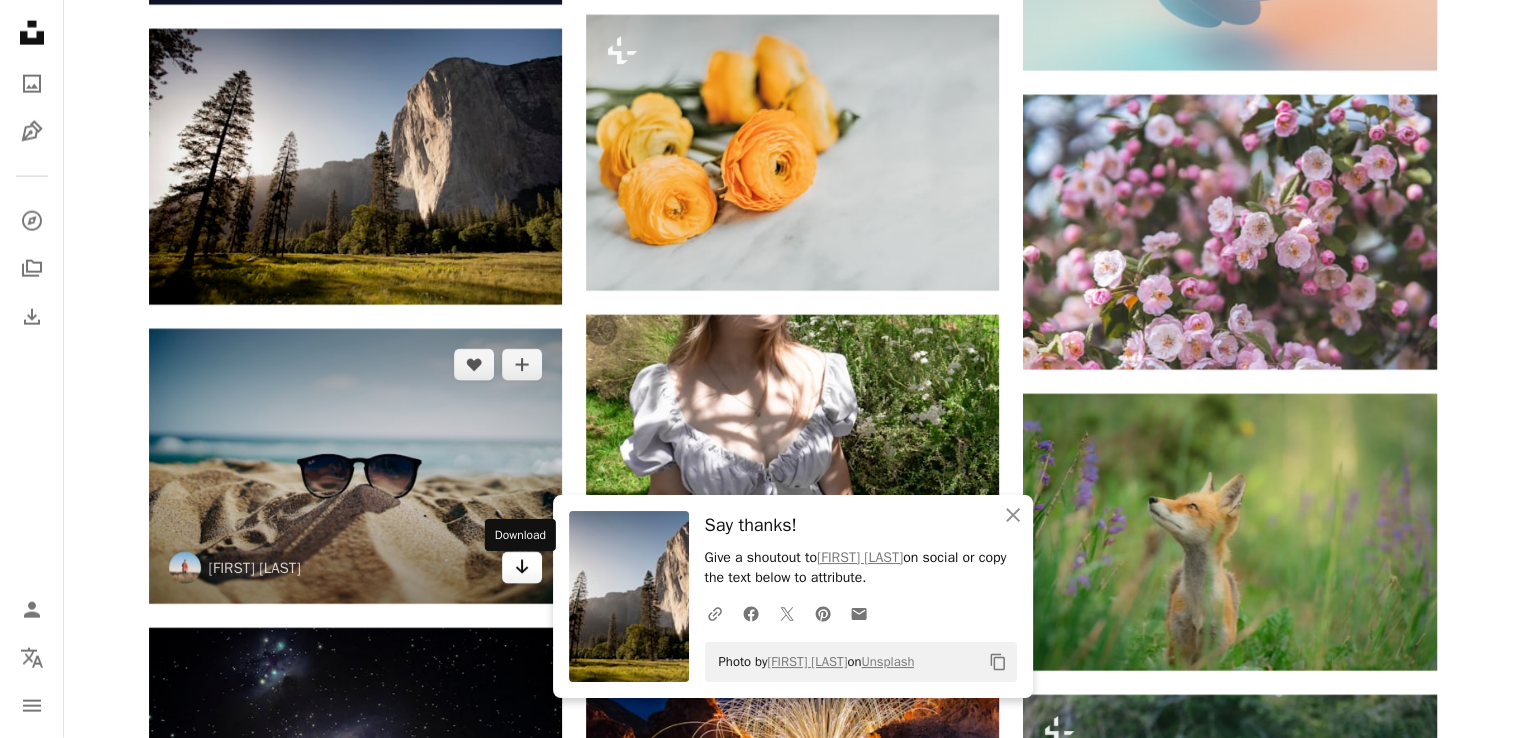 click 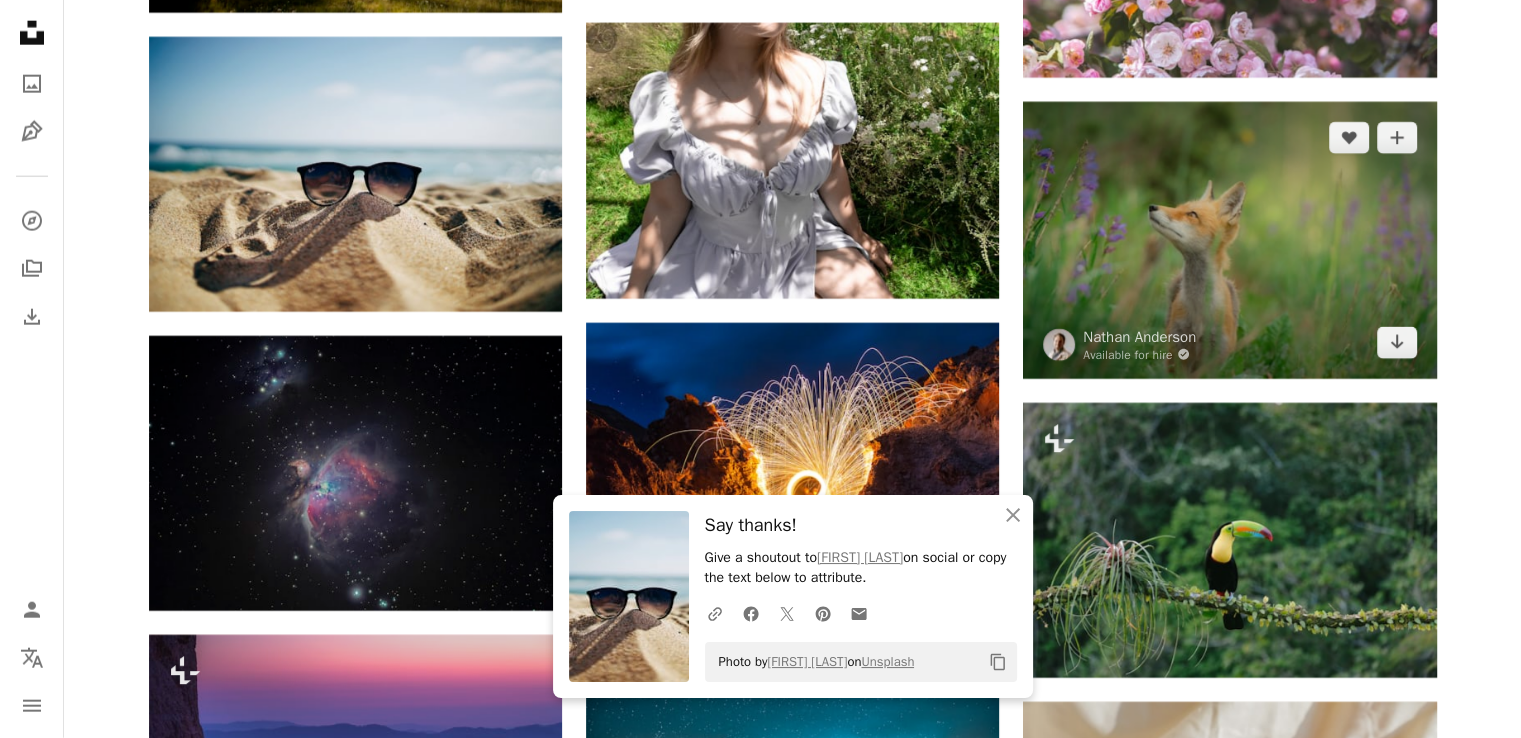 scroll, scrollTop: 12780, scrollLeft: 0, axis: vertical 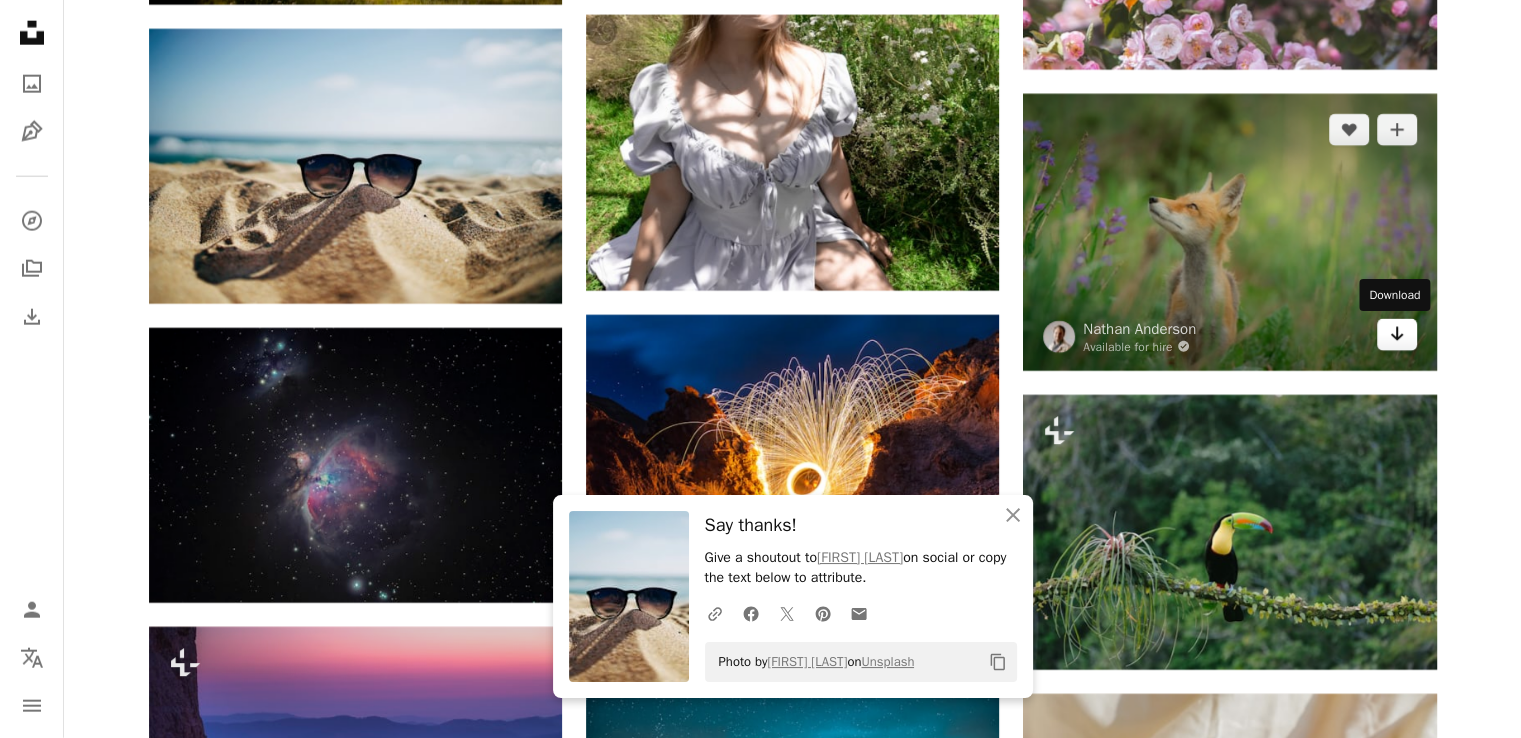 click on "Arrow pointing down" 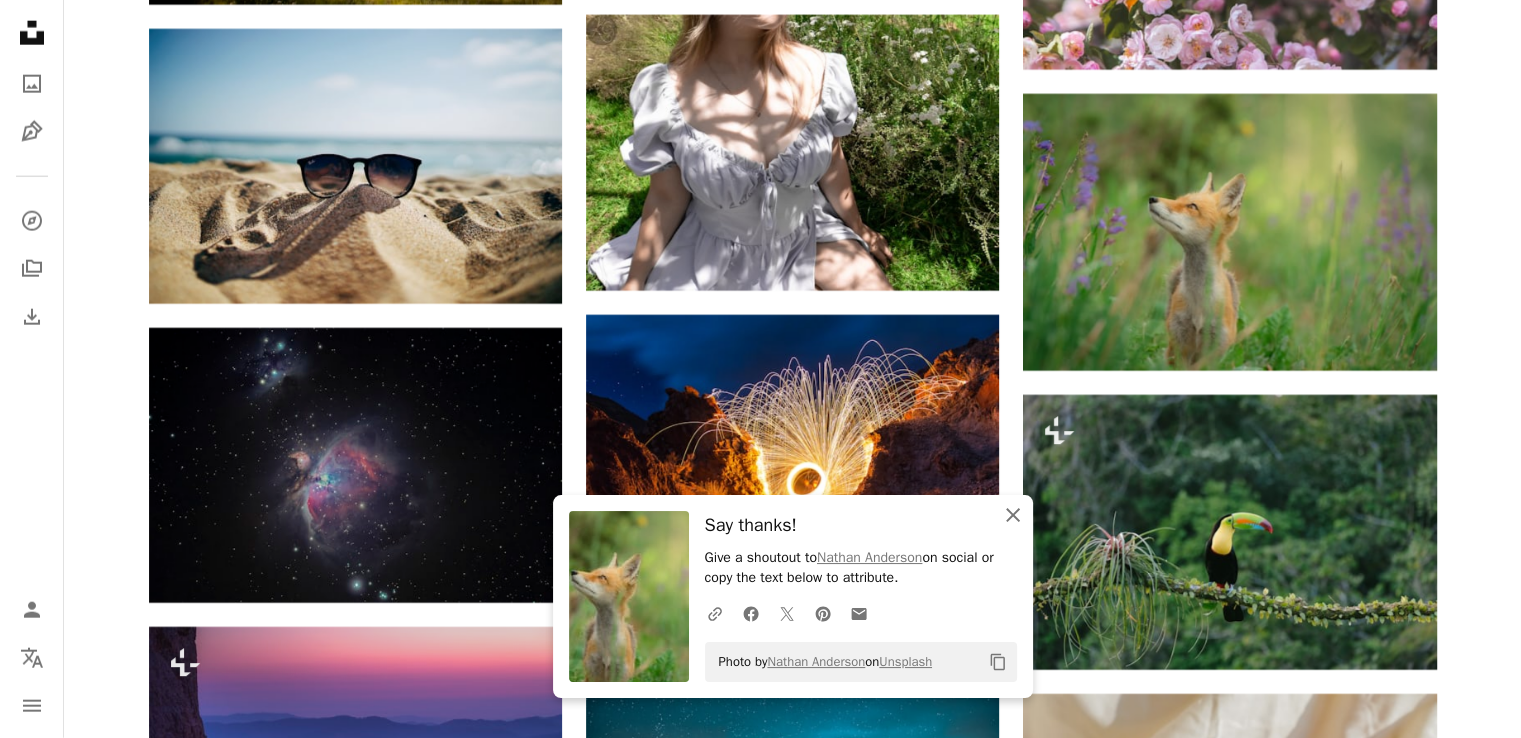 click on "An X shape" 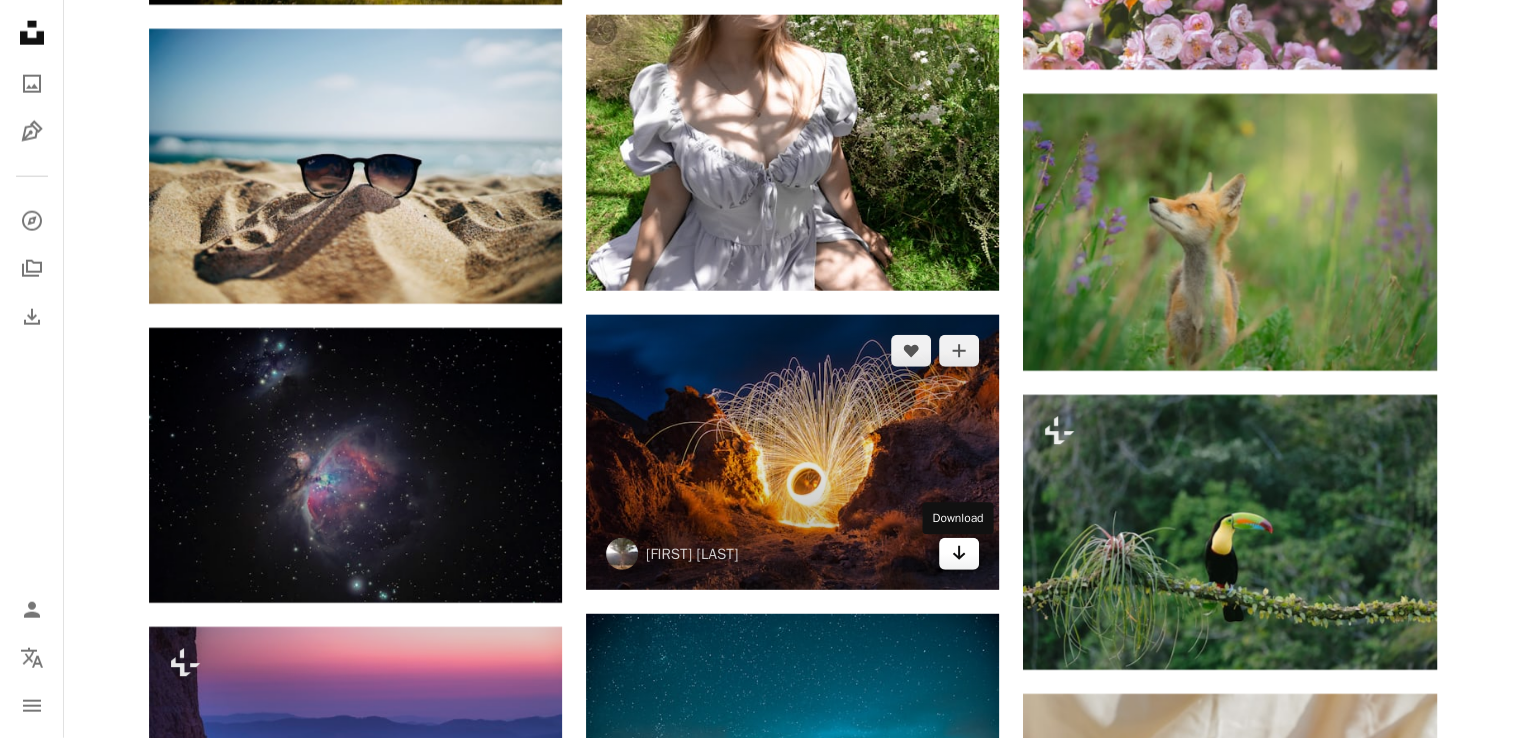 click on "Arrow pointing down" at bounding box center [959, 554] 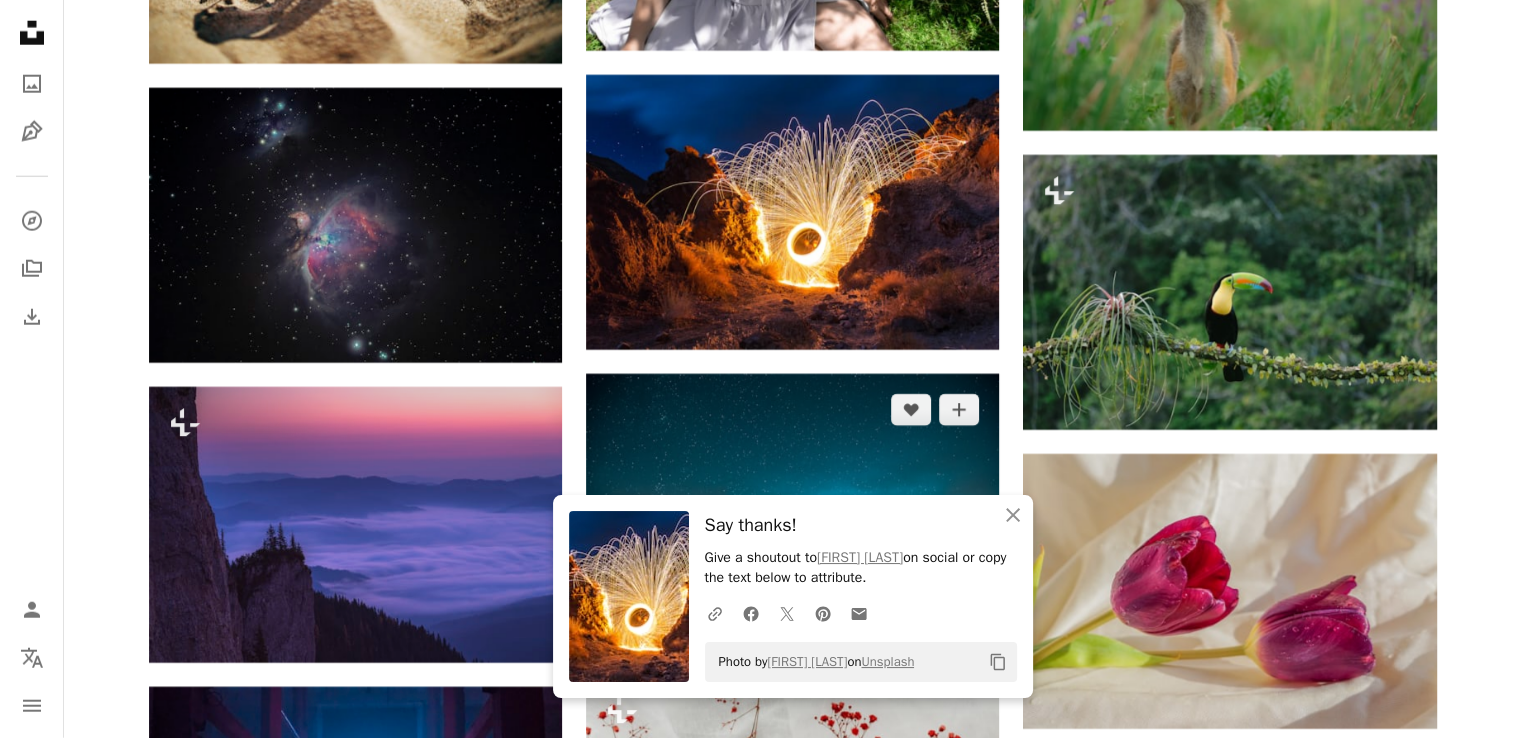 scroll, scrollTop: 13180, scrollLeft: 0, axis: vertical 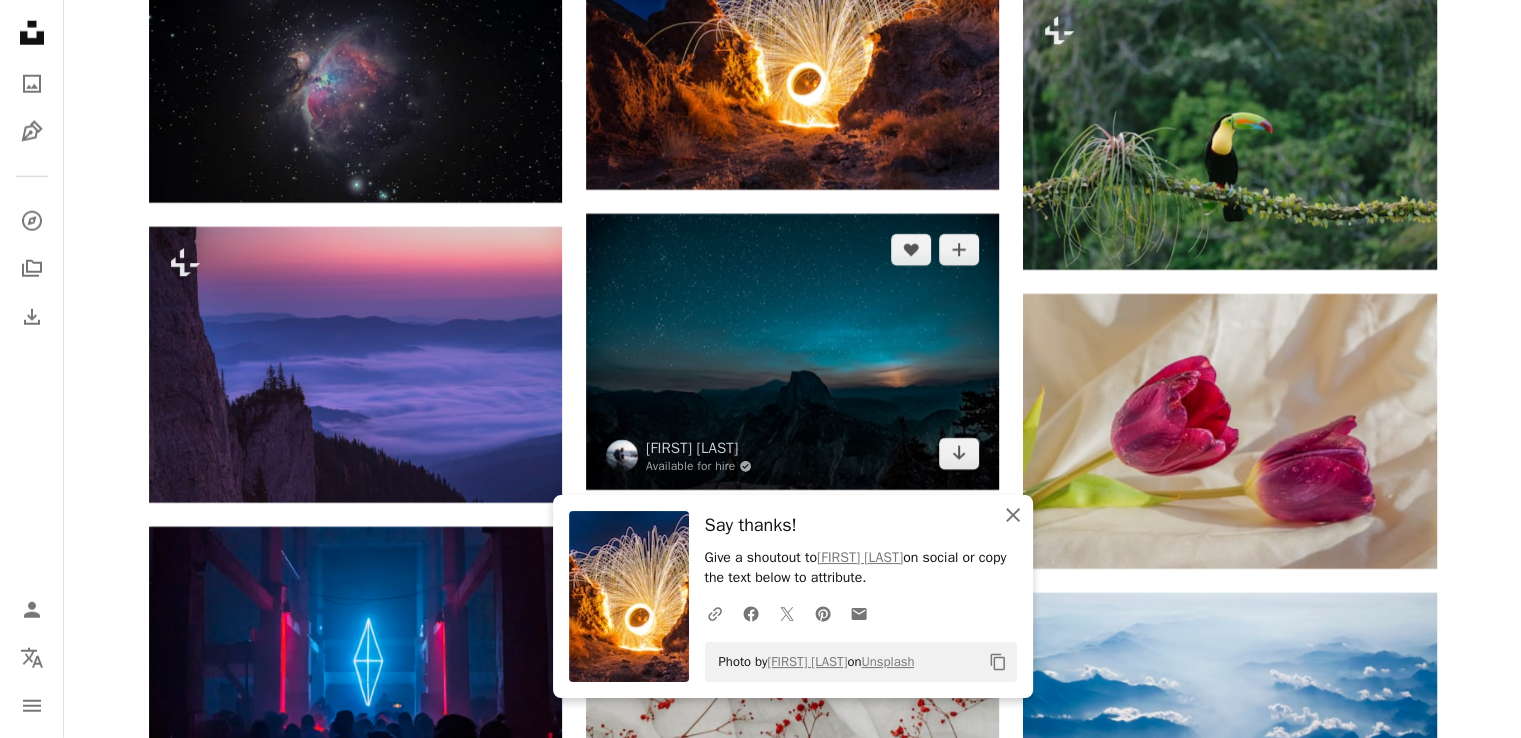 drag, startPoint x: 1016, startPoint y: 505, endPoint x: 963, endPoint y: 477, distance: 59.94164 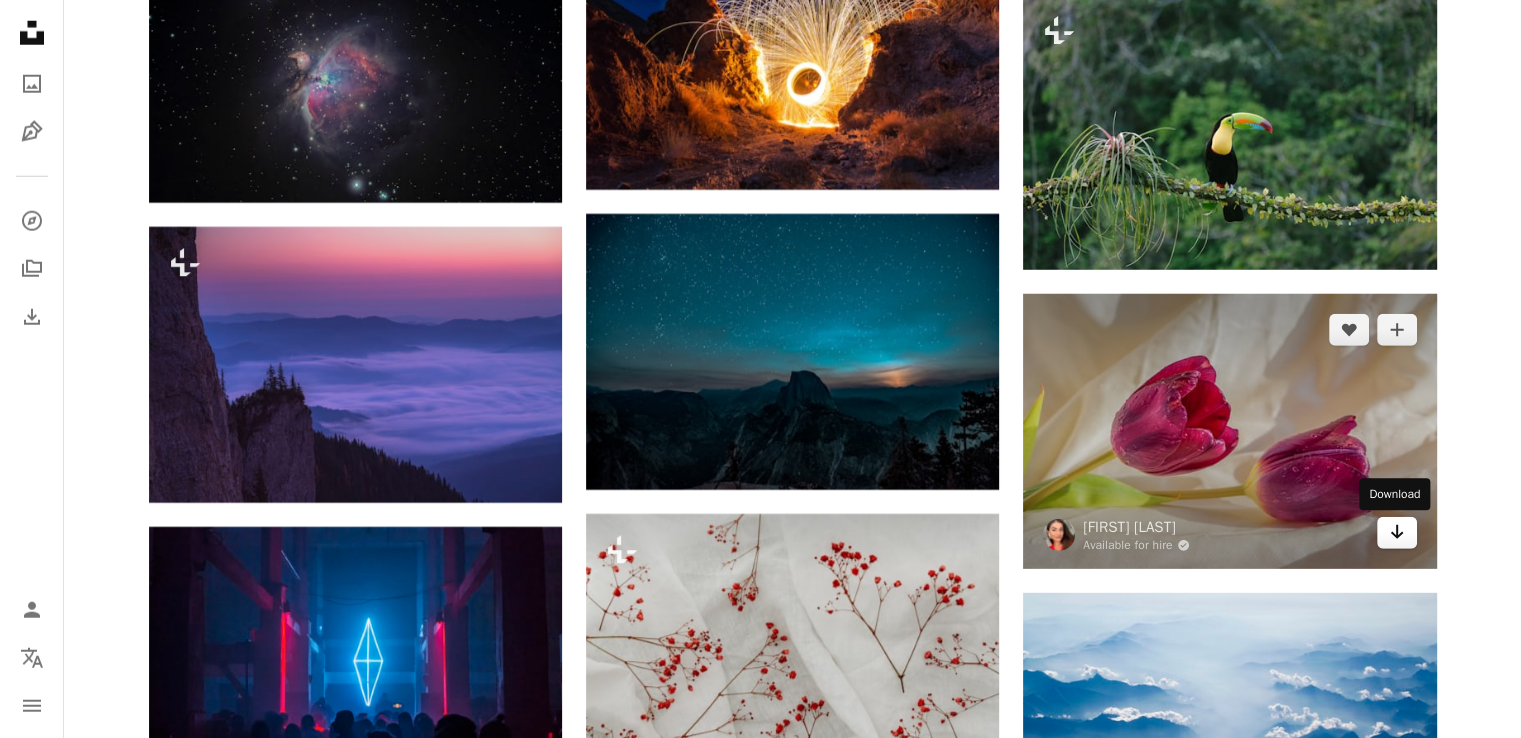 click on "Arrow pointing down" 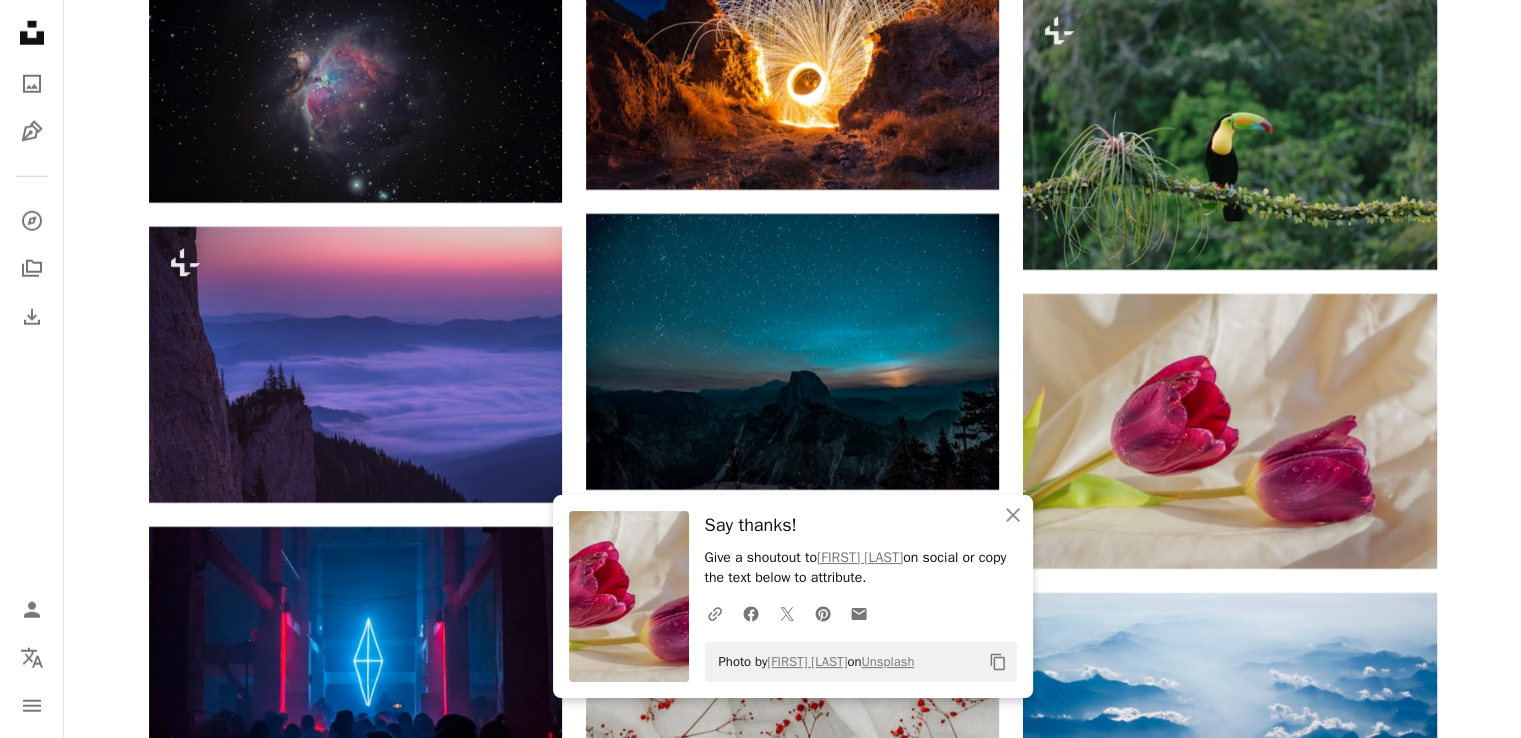 drag, startPoint x: 1452, startPoint y: 518, endPoint x: 1445, endPoint y: 526, distance: 10.630146 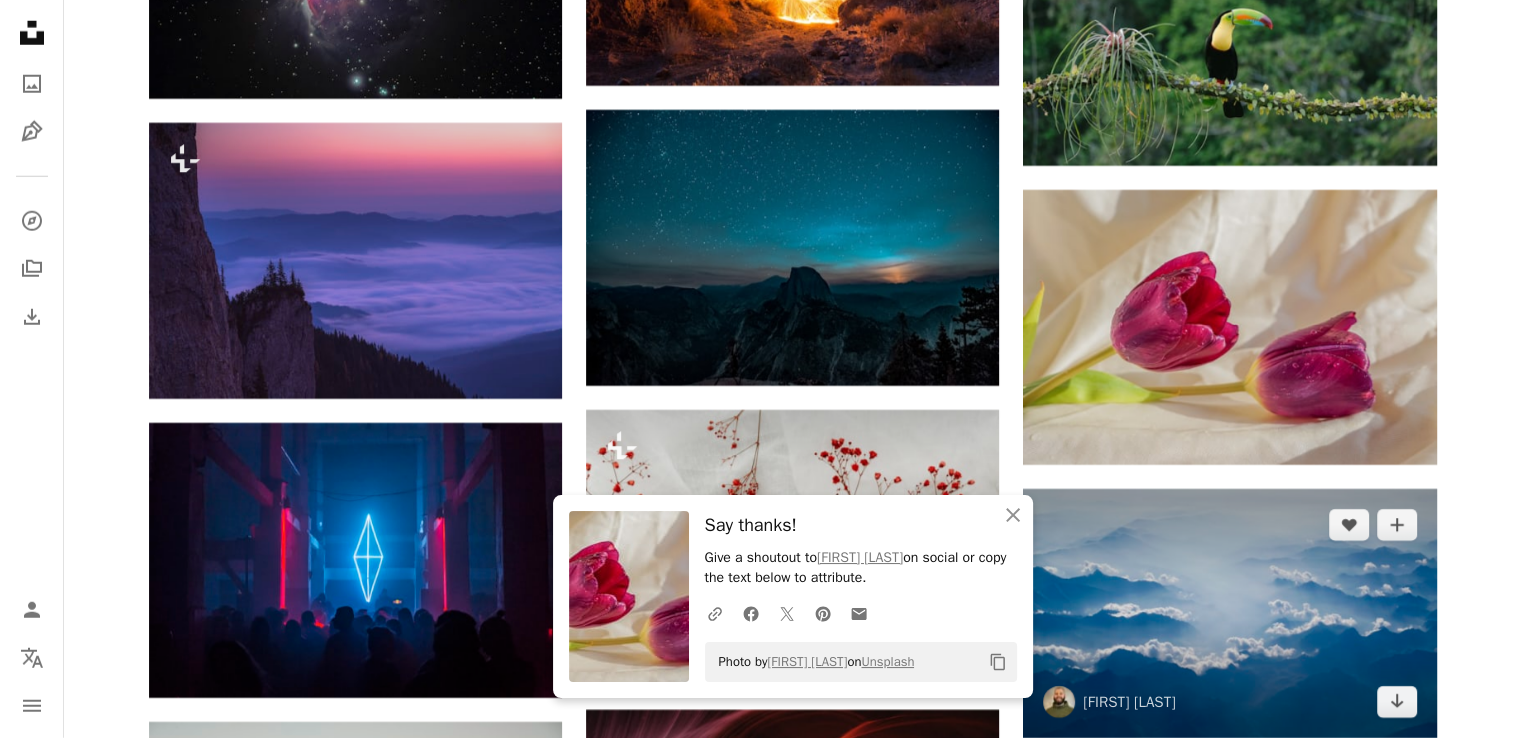 scroll, scrollTop: 13380, scrollLeft: 0, axis: vertical 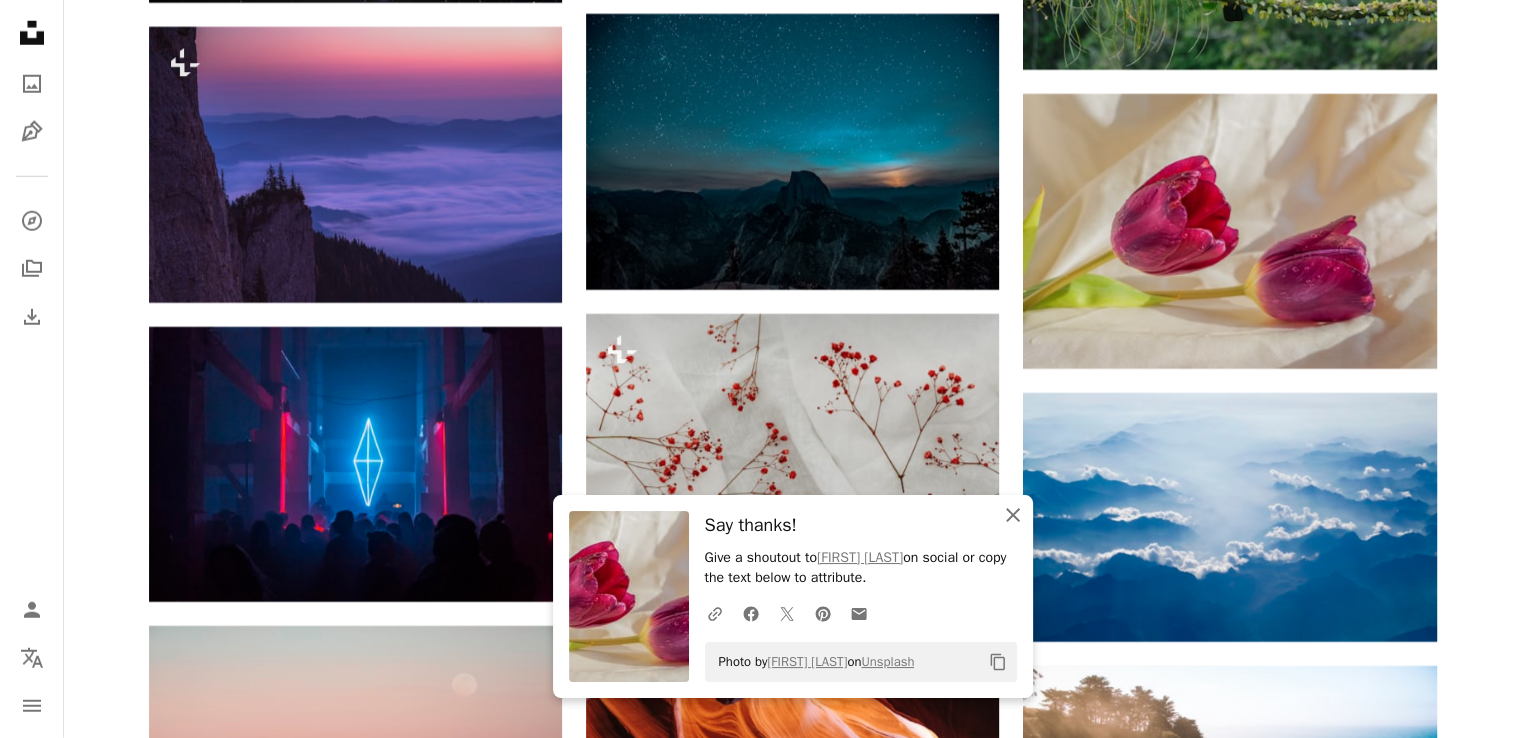 click on "An X shape" 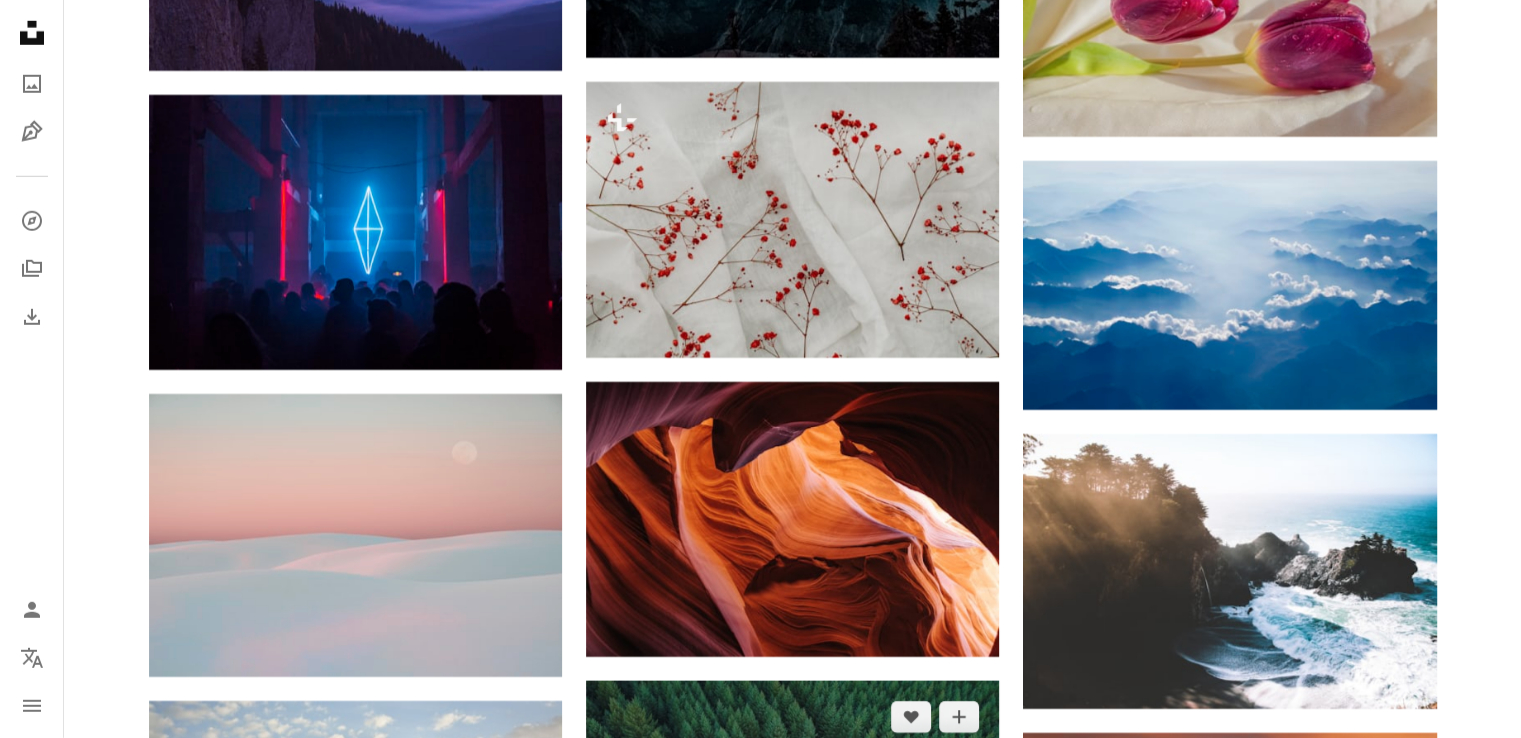 scroll, scrollTop: 13780, scrollLeft: 0, axis: vertical 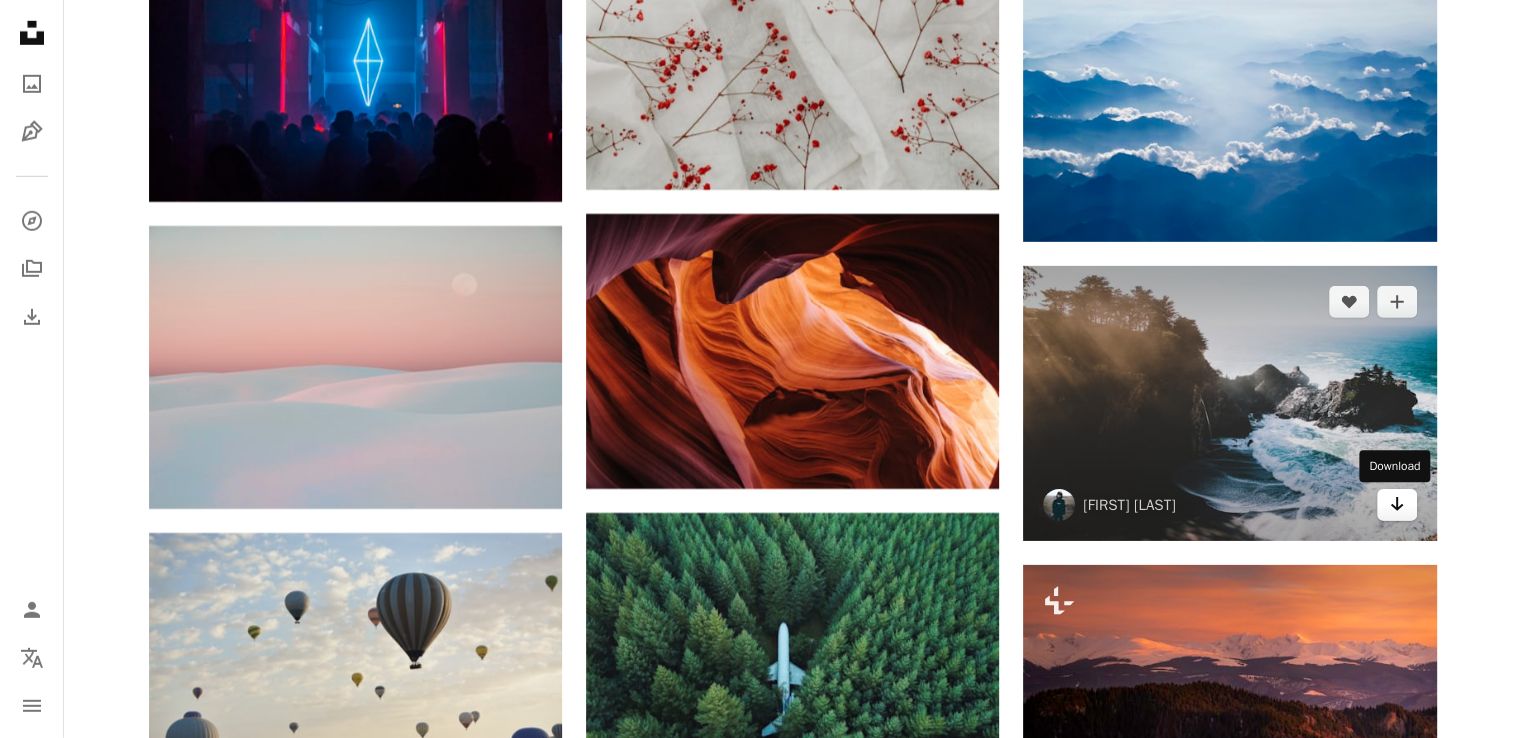 click on "Arrow pointing down" 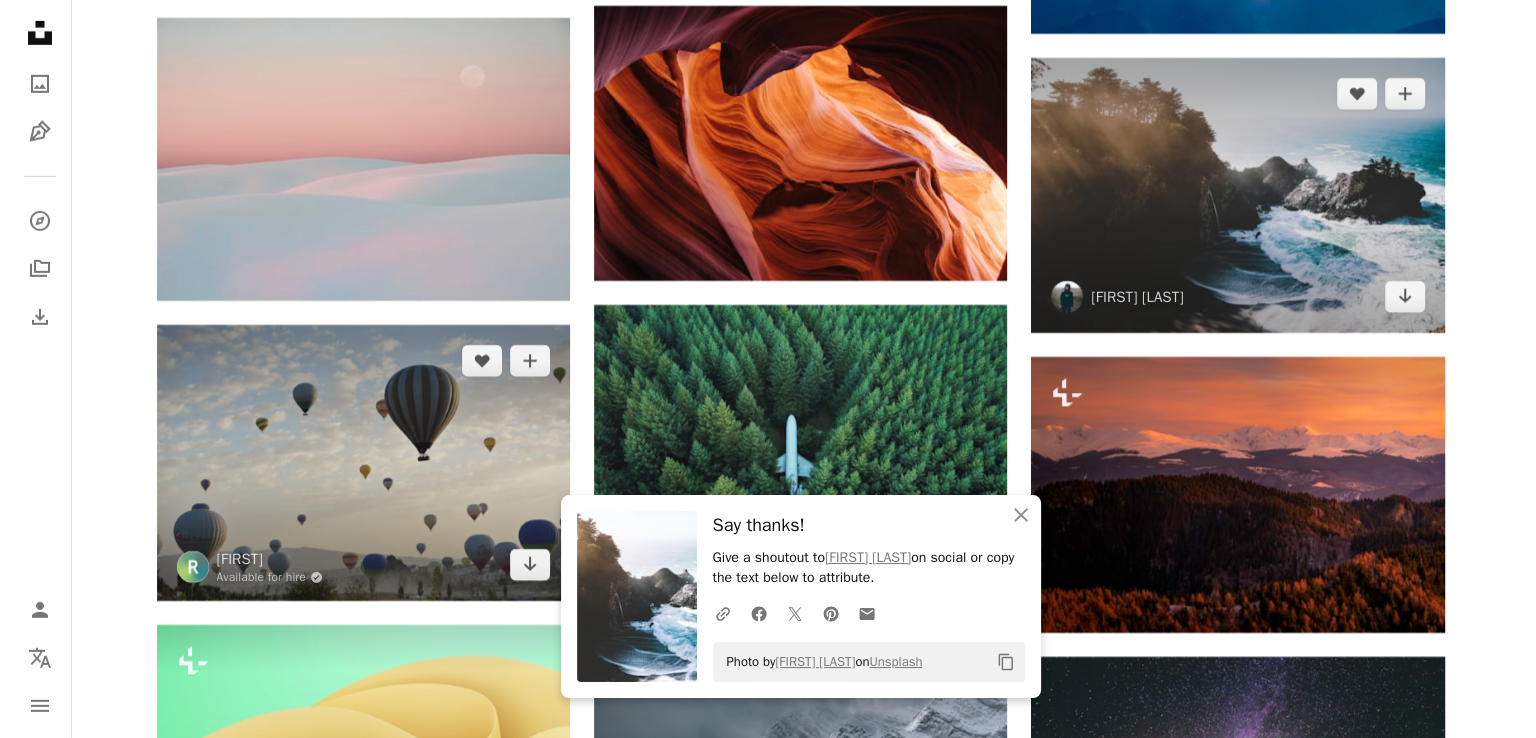 scroll, scrollTop: 14080, scrollLeft: 0, axis: vertical 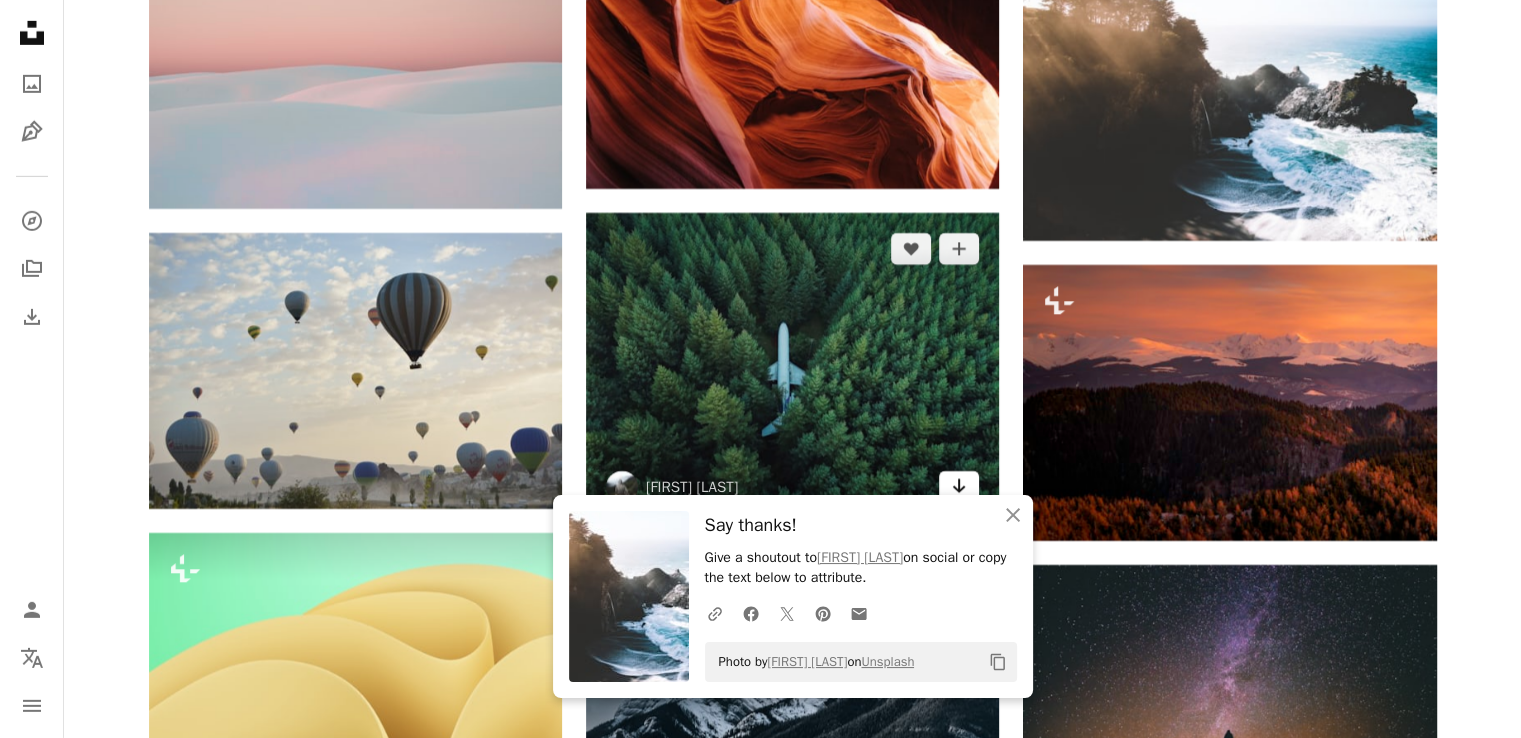 click on "Arrow pointing down" 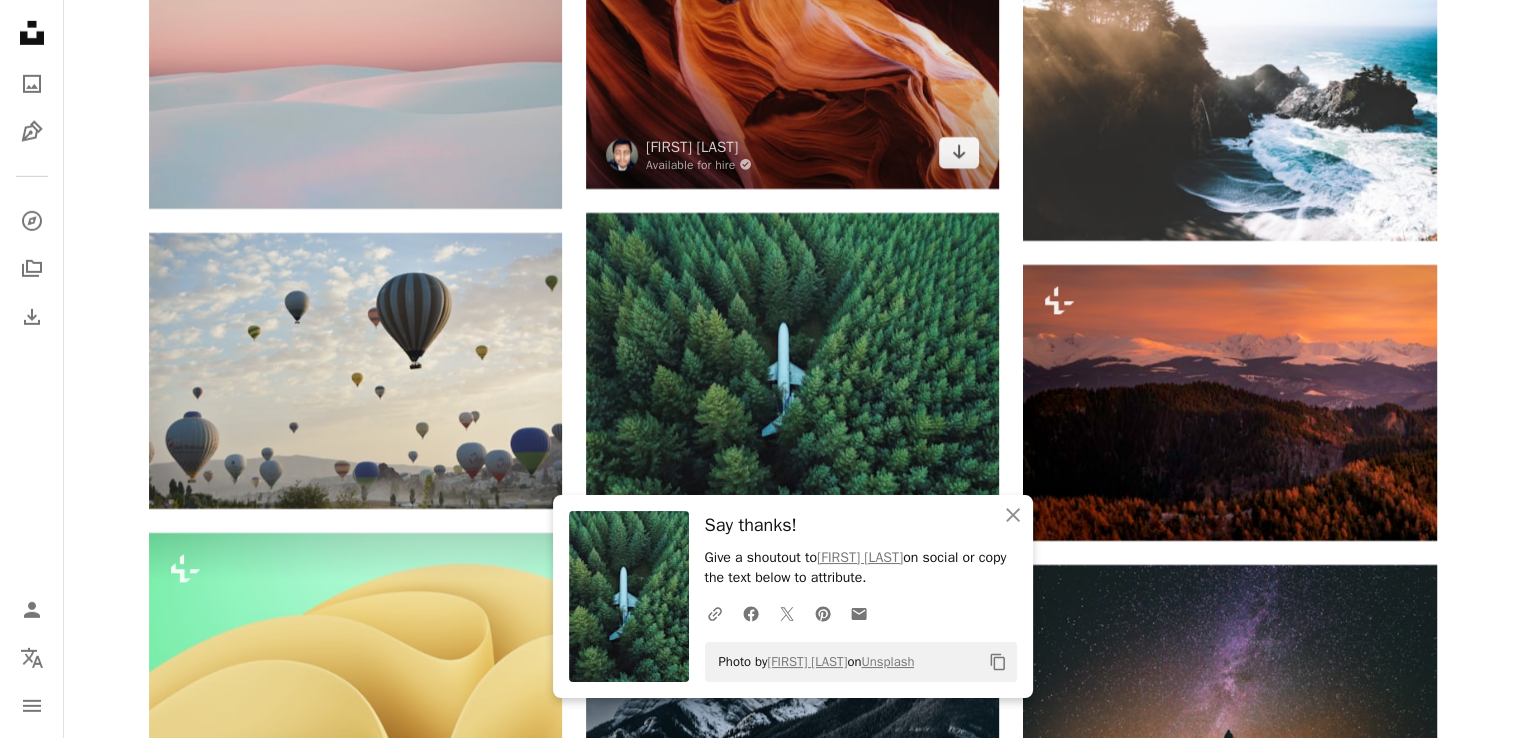 click at bounding box center [792, 51] 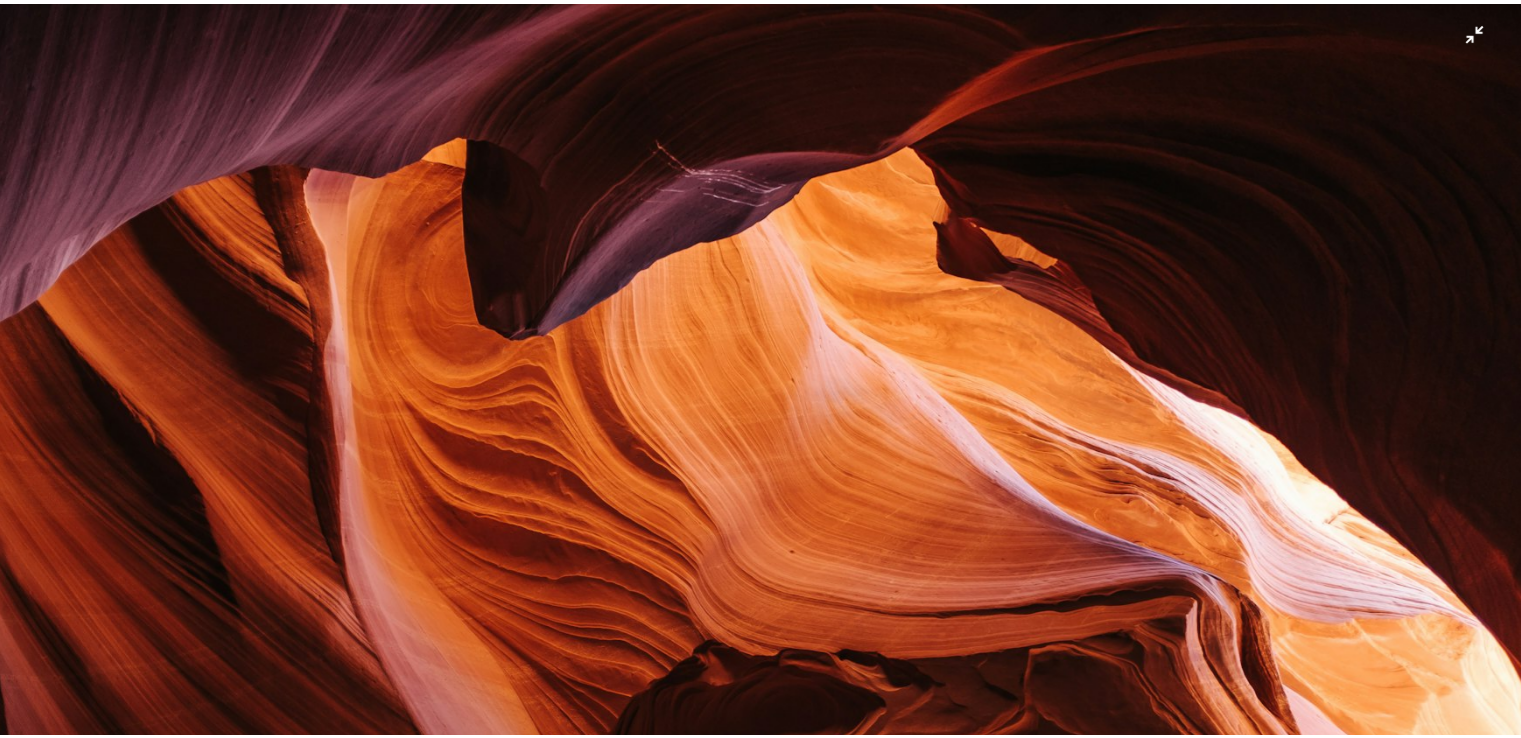 scroll, scrollTop: 133, scrollLeft: 0, axis: vertical 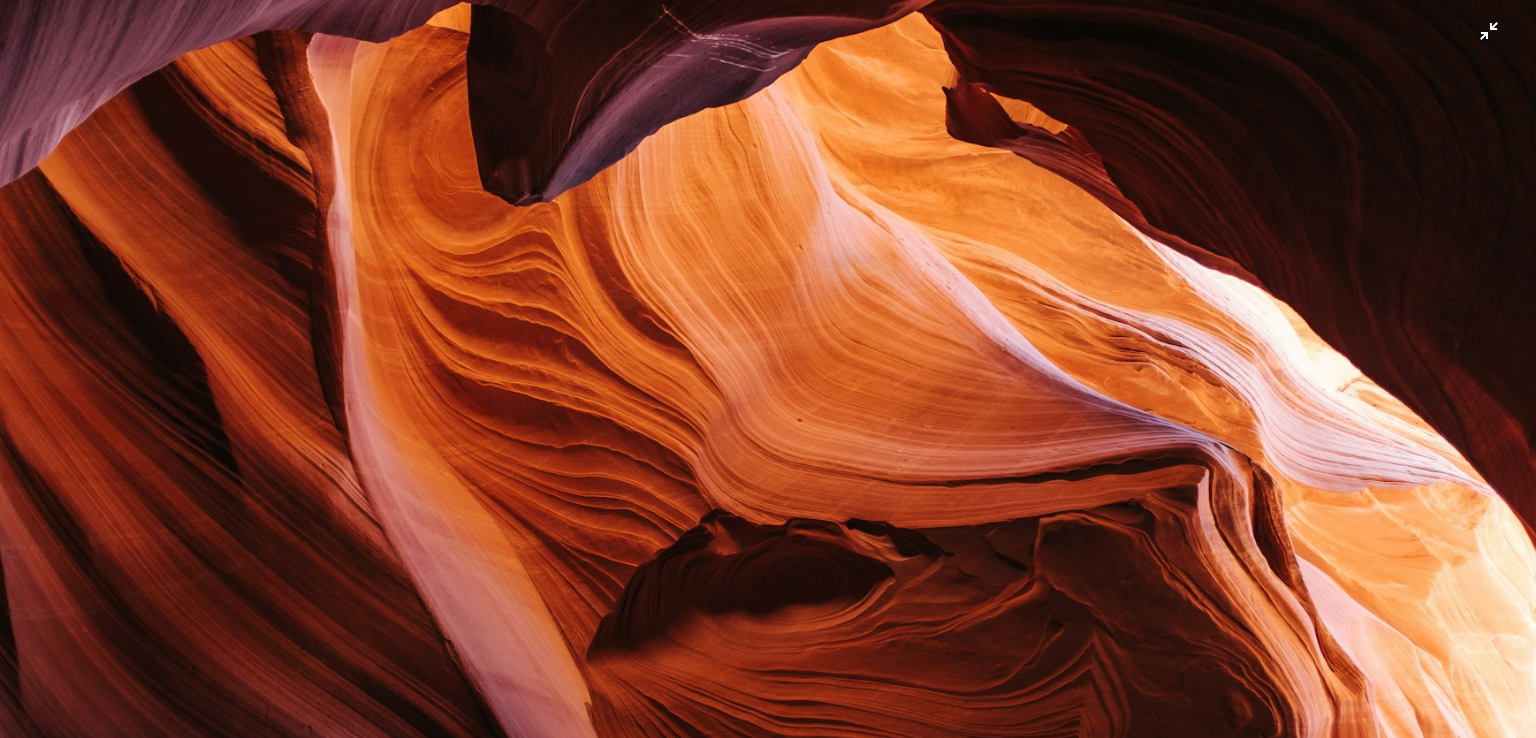 click at bounding box center (768, 378) 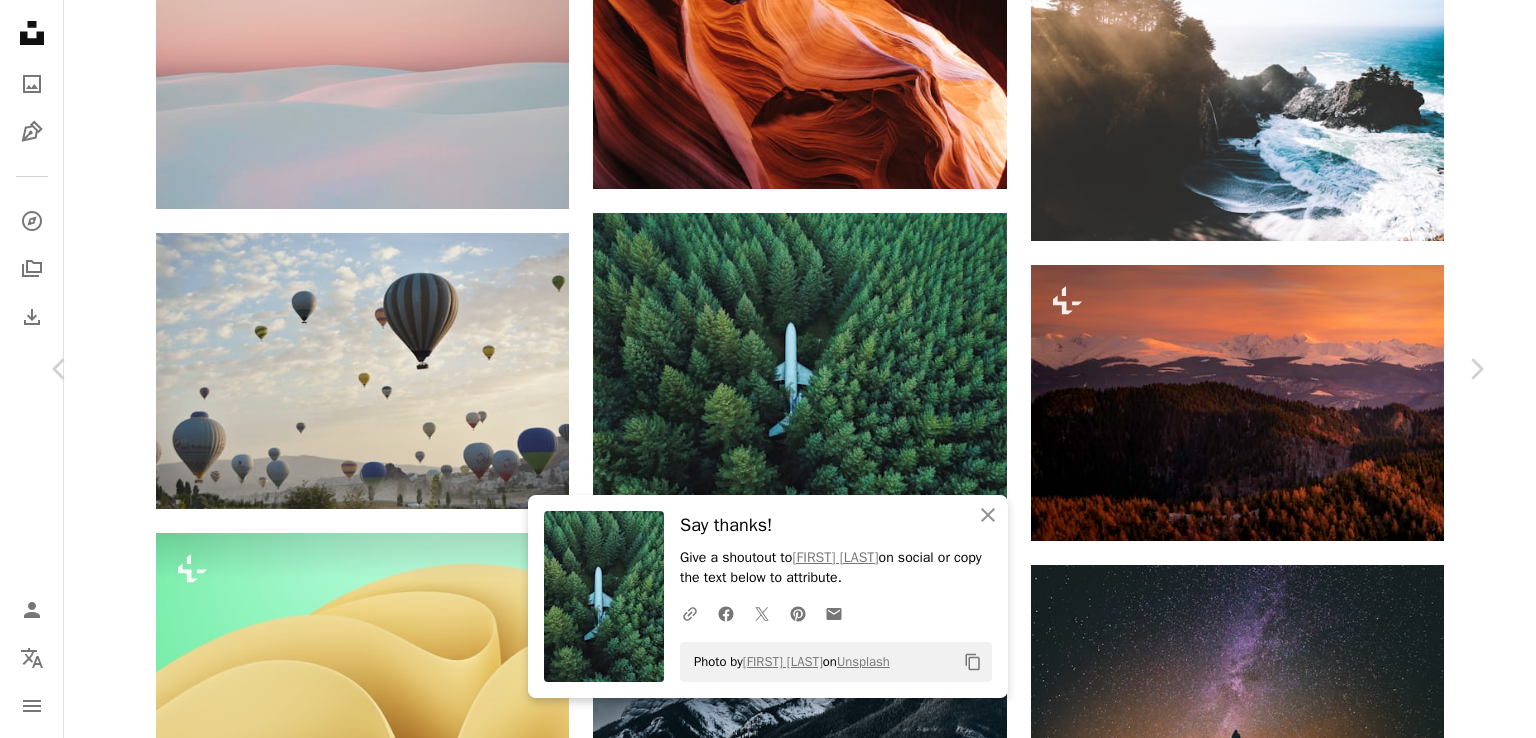 click on "Download free" at bounding box center [1287, 3480] 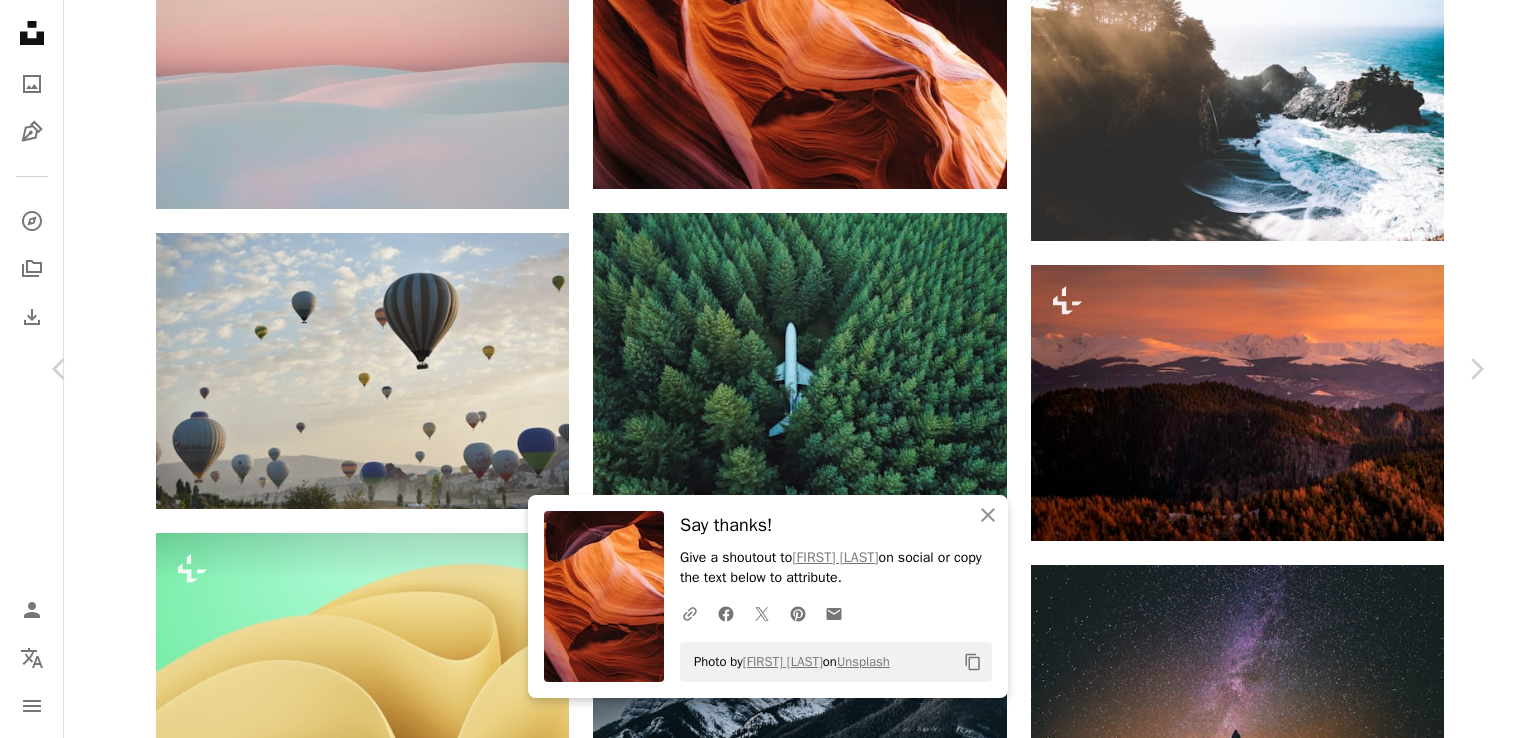 click on "An X shape Chevron left Chevron right An X shape Close Say thanks! Give a shoutout to  [FIRST] [LAST]  on social or copy the text below to attribute. A URL sharing icon (chains) Facebook icon X (formerly Twitter) icon Pinterest icon An envelope Photo by  [FIRST] [LAST]  on  Unsplash
Copy content [FIRST] [LAST] Available for hire A checkmark inside of a circle A heart A plus sign Download free Chevron down Zoom in Views 5,028,254 Downloads 30,407 Featured in Nature ,  Wallpapers A forward-right arrow Share Info icon Info More Actions HD orange red purple texture A map marker Lower Antelope Canyon, Page, United States Calendar outlined Published on  [DATE] Camera FUJIFILM, X100T Safety Free to use under the  Unsplash License wallpaper 4K Images laptop wallpaper macbook wallpaper 1920x1080 wallpaper mac wallpaper 8k wallpaper windows 10 wallpaper light aesthetic wallpaper 1080p wallpaper cool wallpaper cool background rock live wallpaper 2560x1440 wallpaper 1366x768 wallpaper pc wallpaper" at bounding box center [768, 3802] 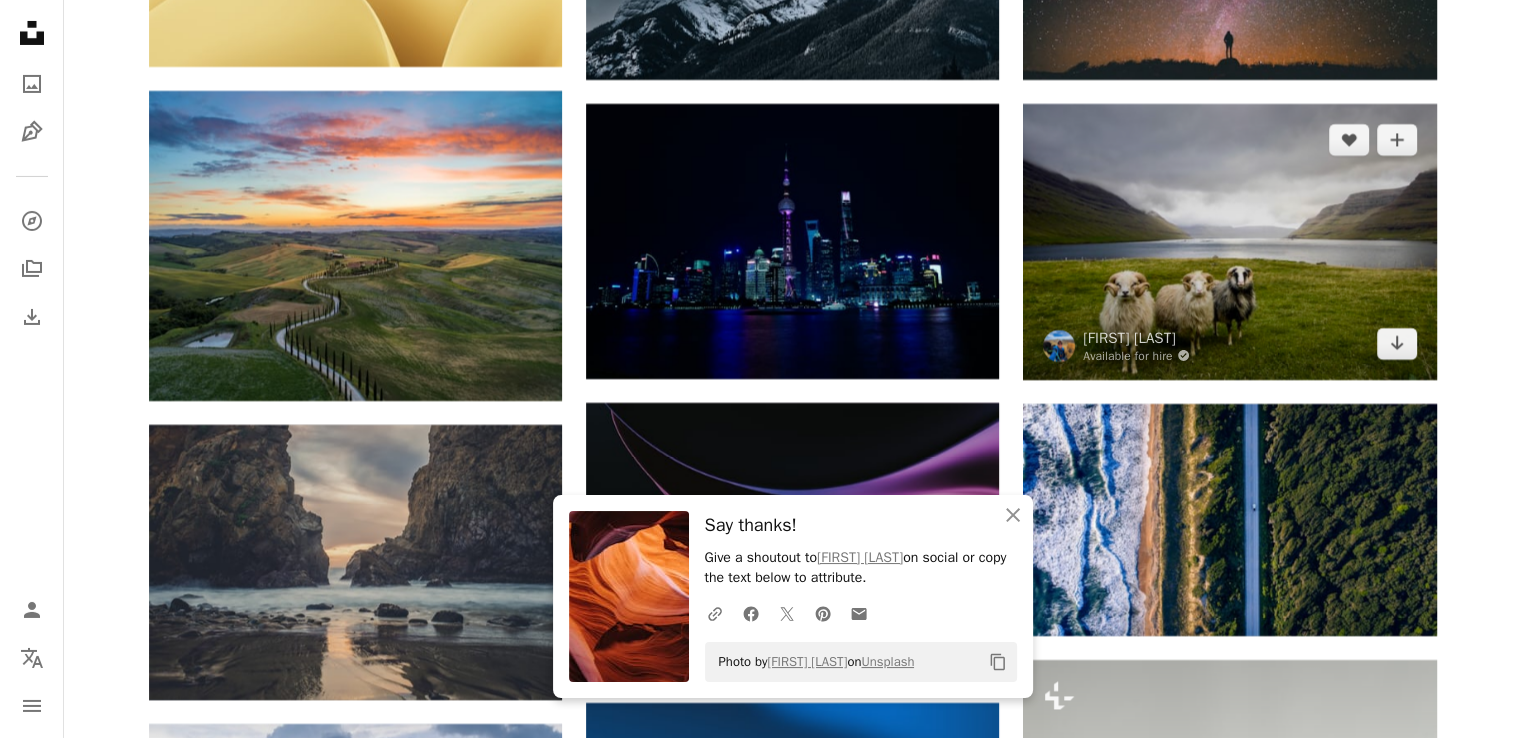 scroll, scrollTop: 14780, scrollLeft: 0, axis: vertical 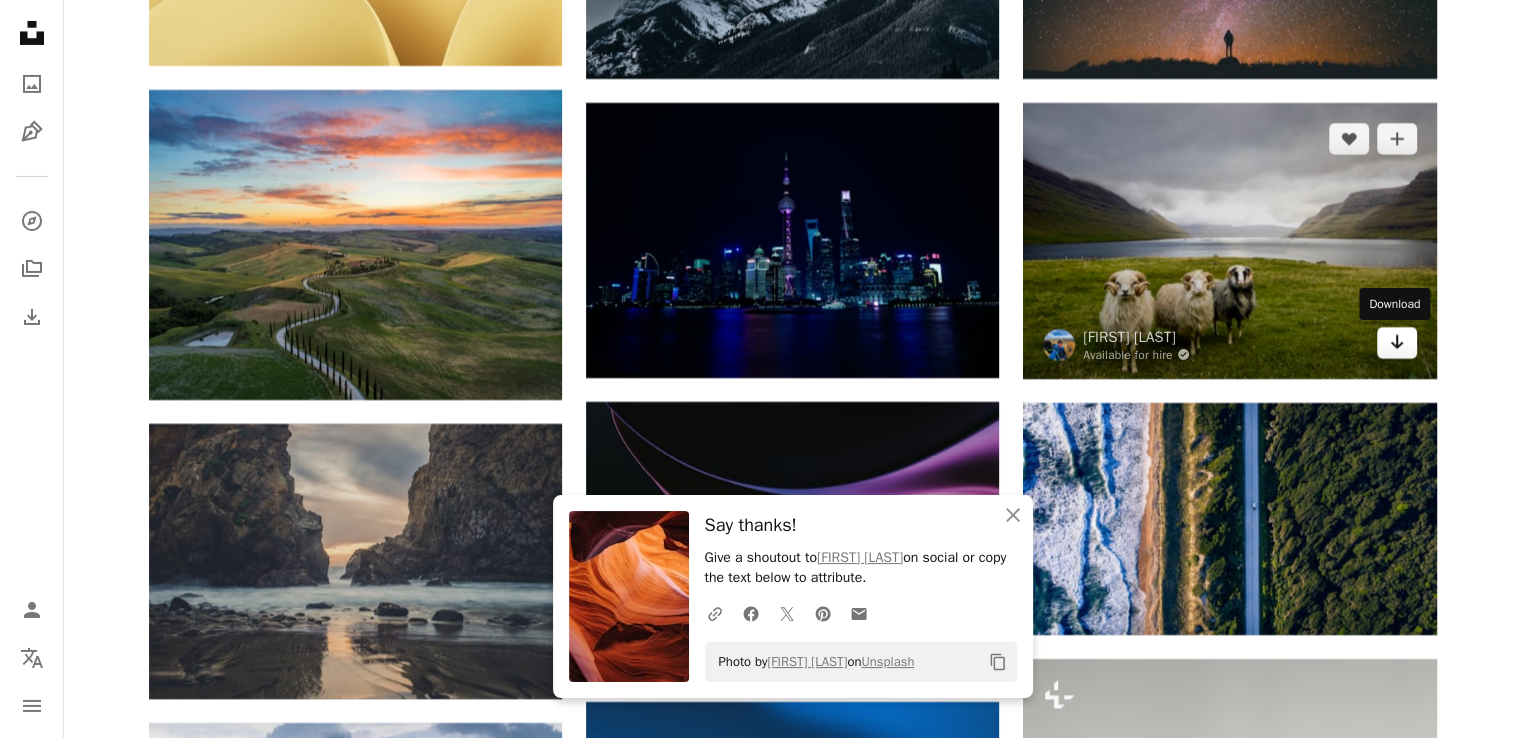 click on "Arrow pointing down" 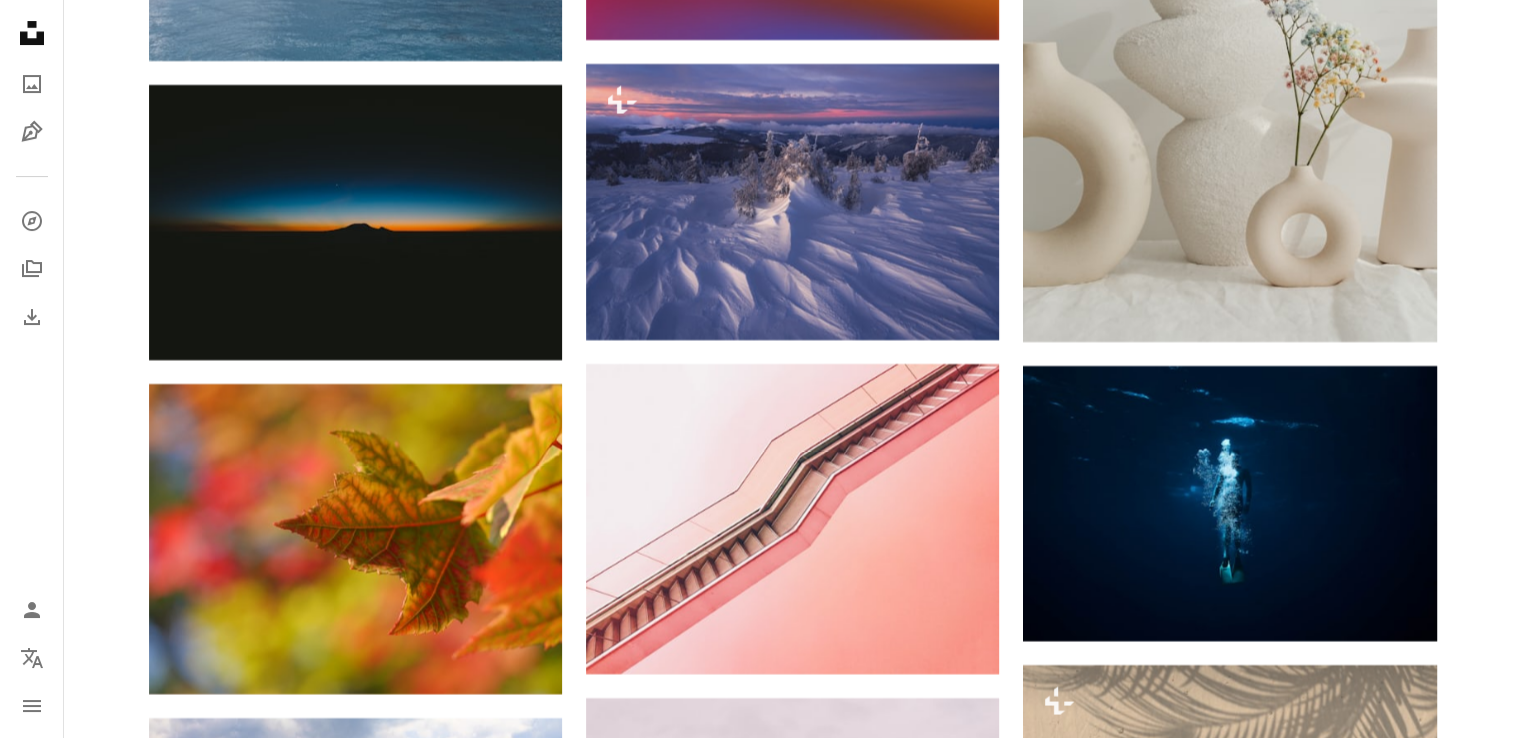 scroll, scrollTop: 15980, scrollLeft: 0, axis: vertical 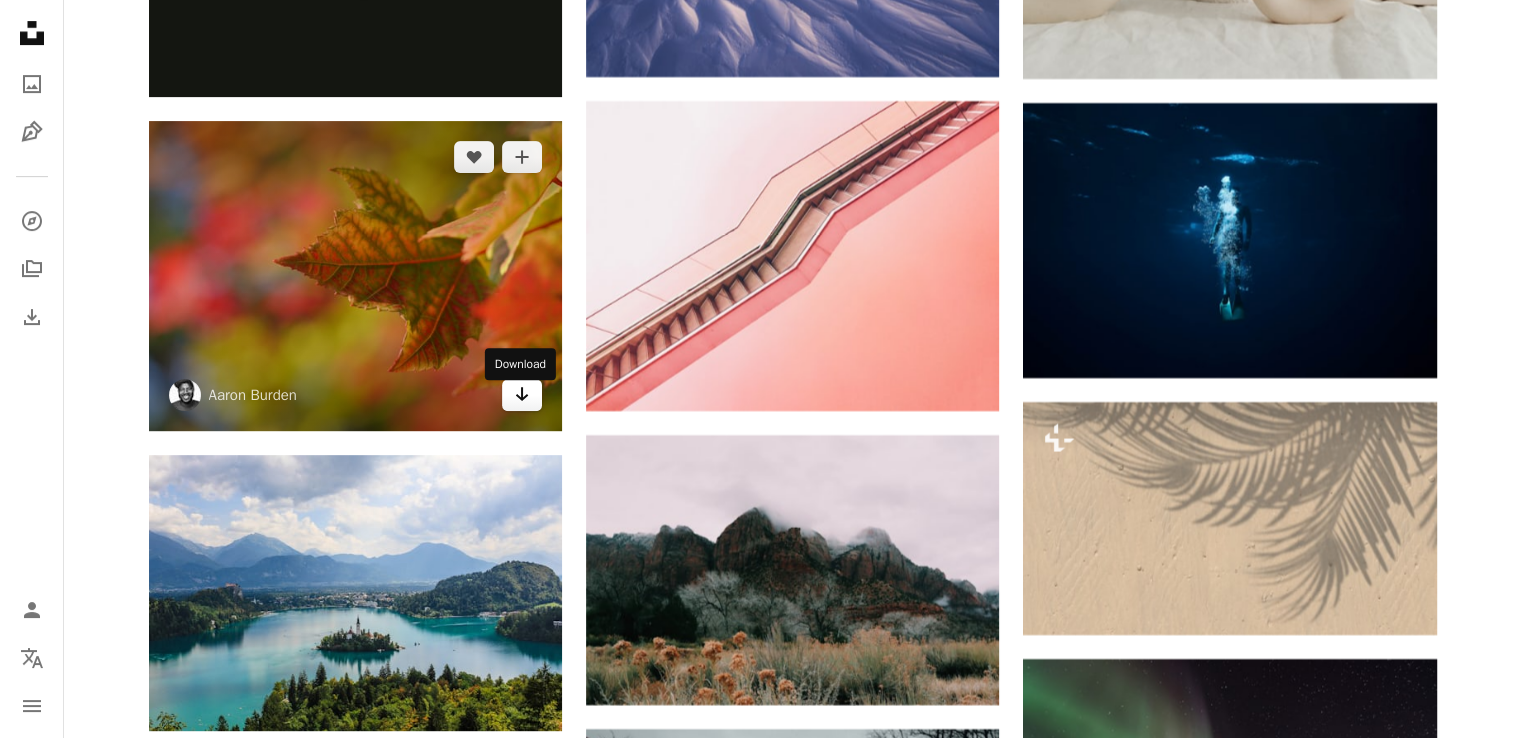 click on "Arrow pointing down" 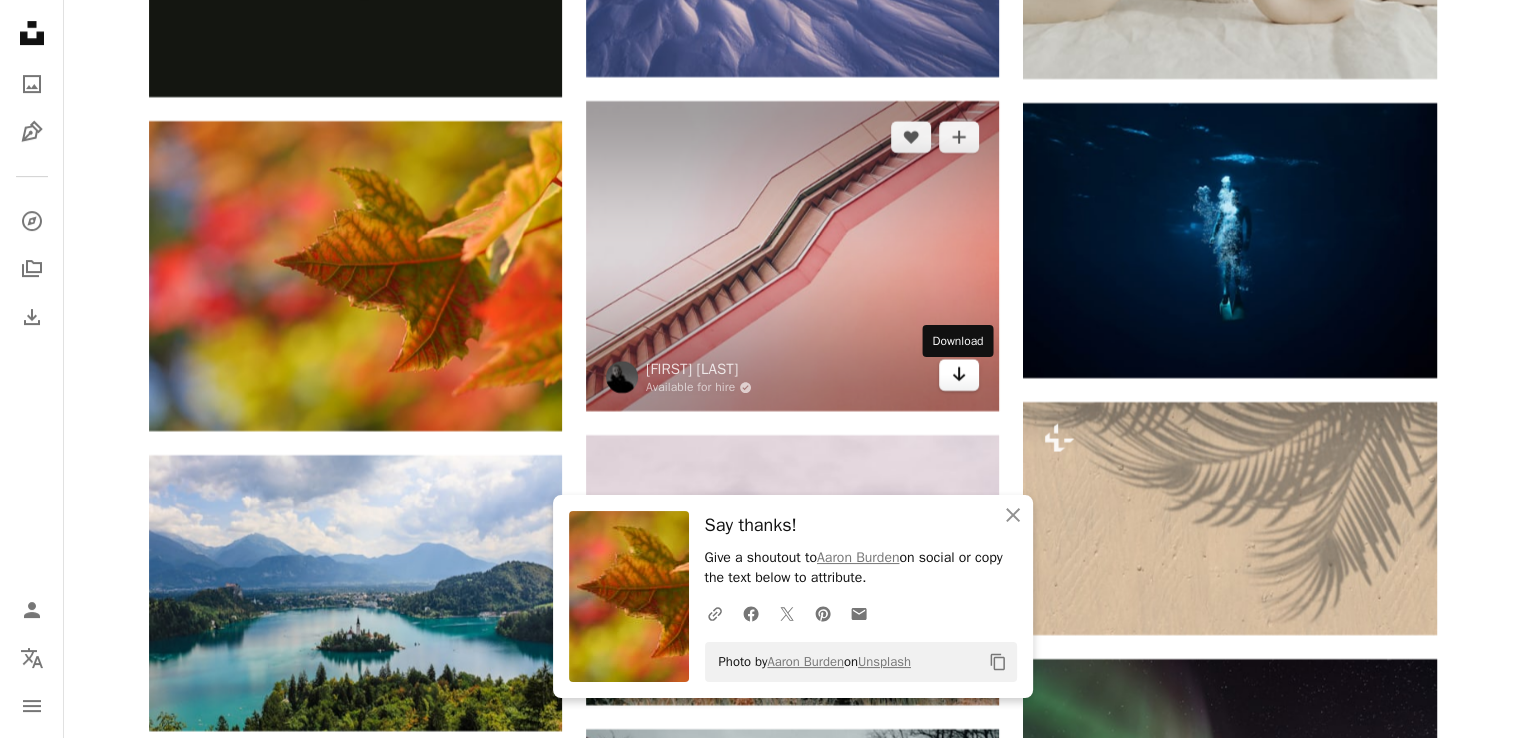 click 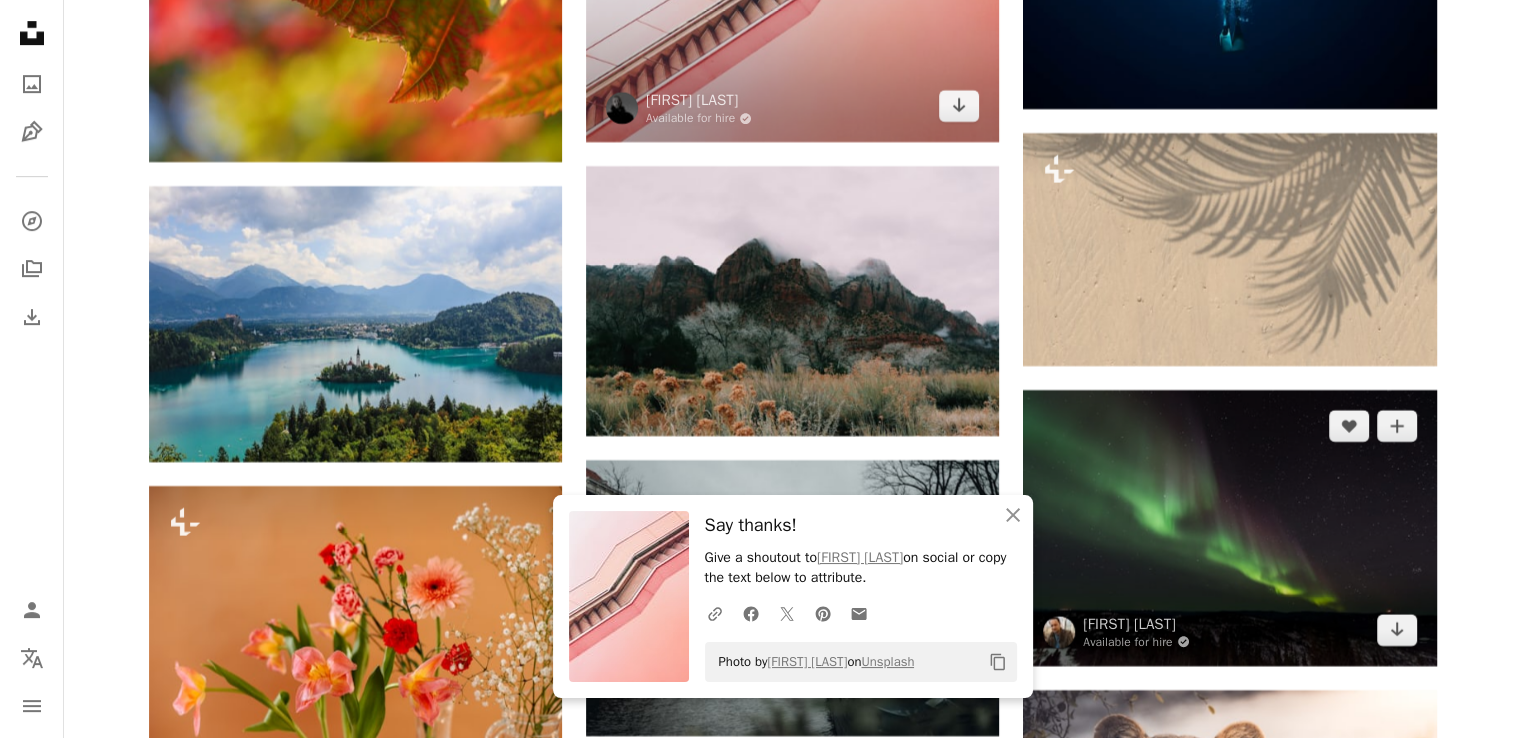 scroll, scrollTop: 16280, scrollLeft: 0, axis: vertical 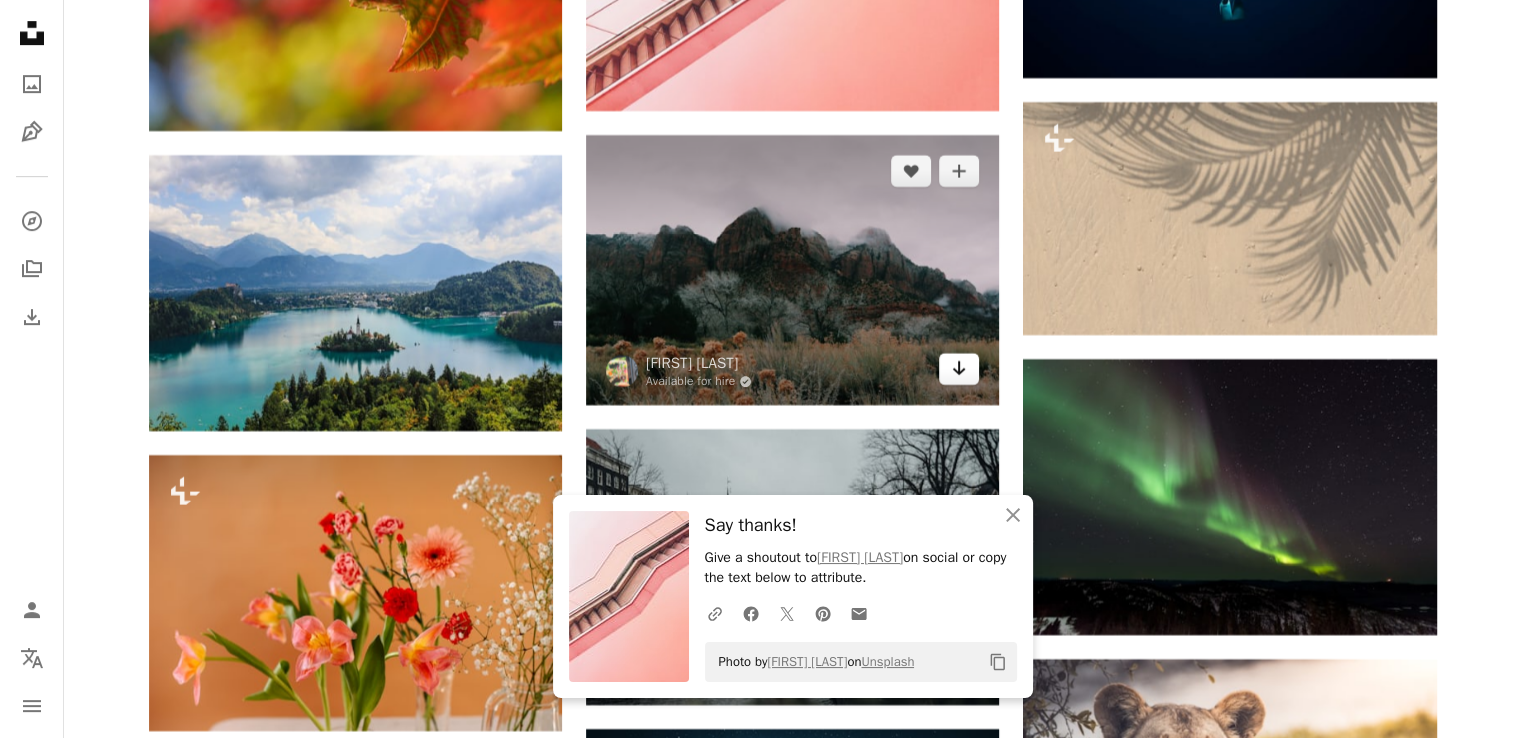 click on "Arrow pointing down" at bounding box center [959, 369] 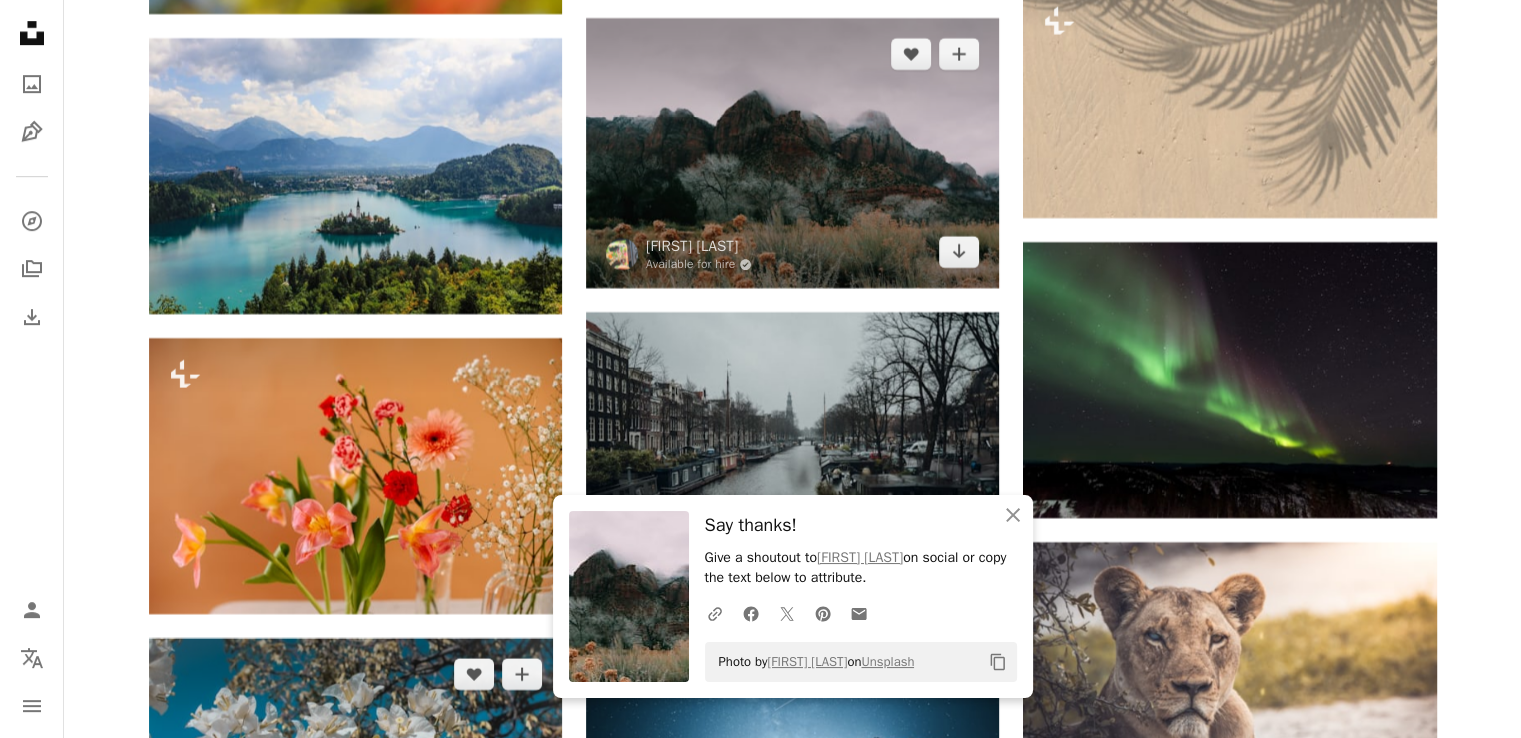 scroll, scrollTop: 16680, scrollLeft: 0, axis: vertical 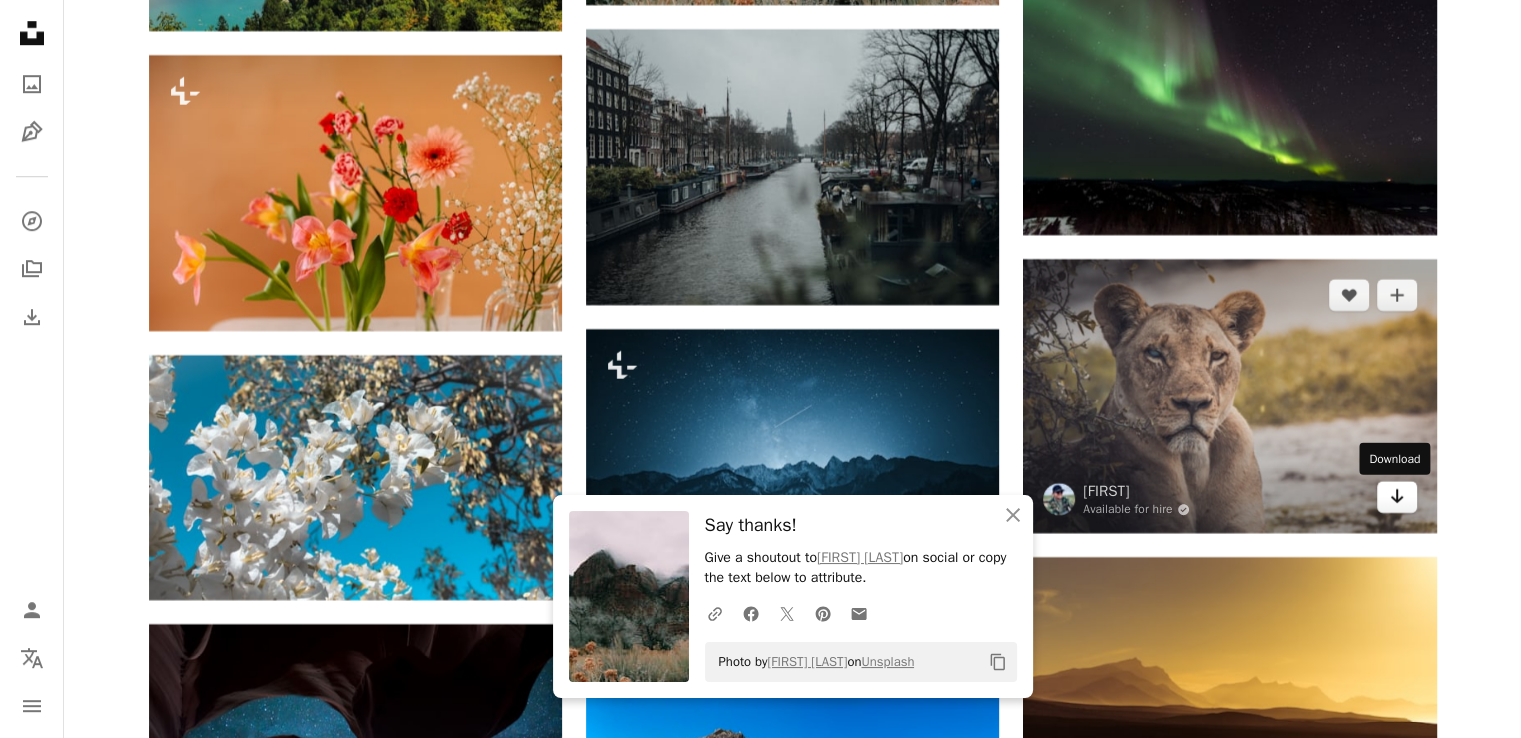click on "Arrow pointing down" 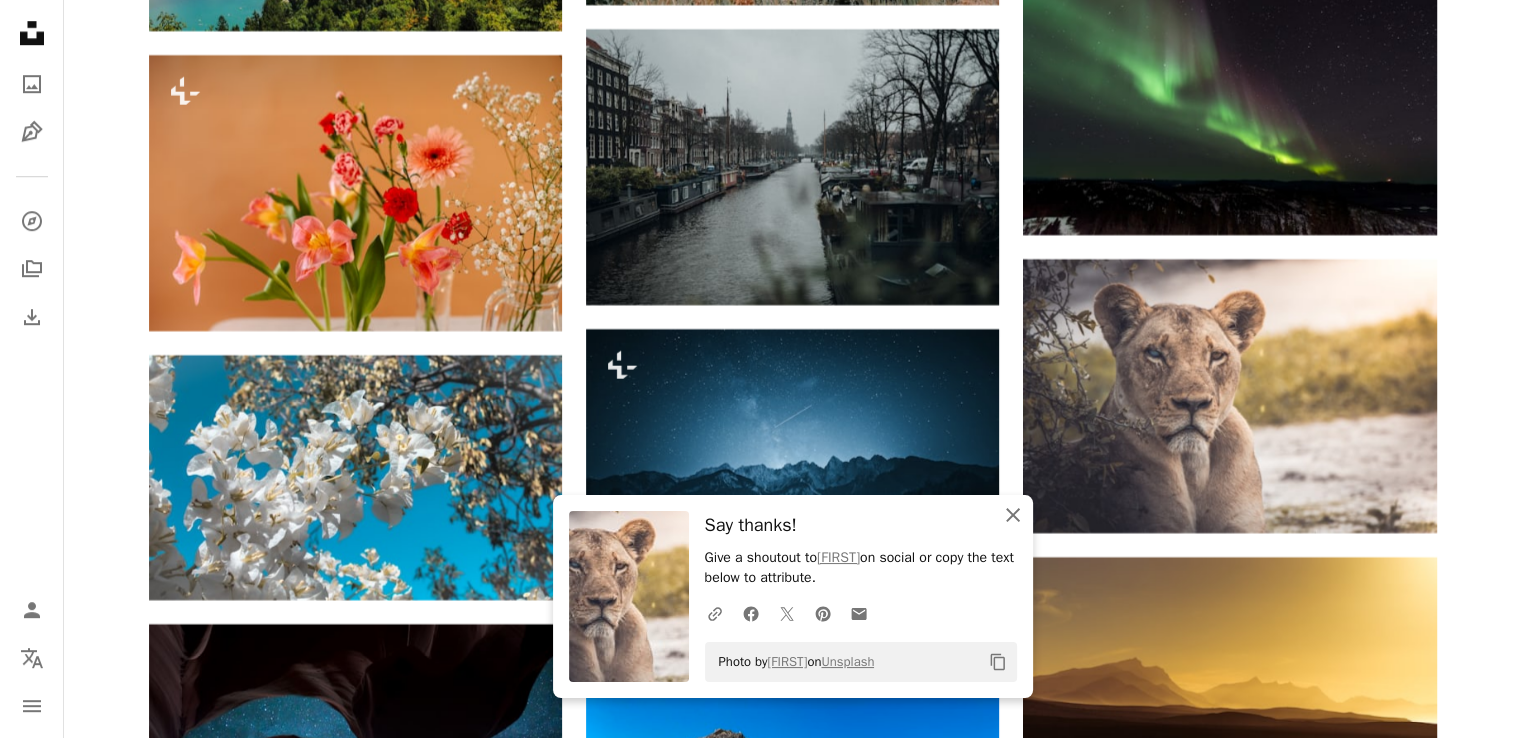 click 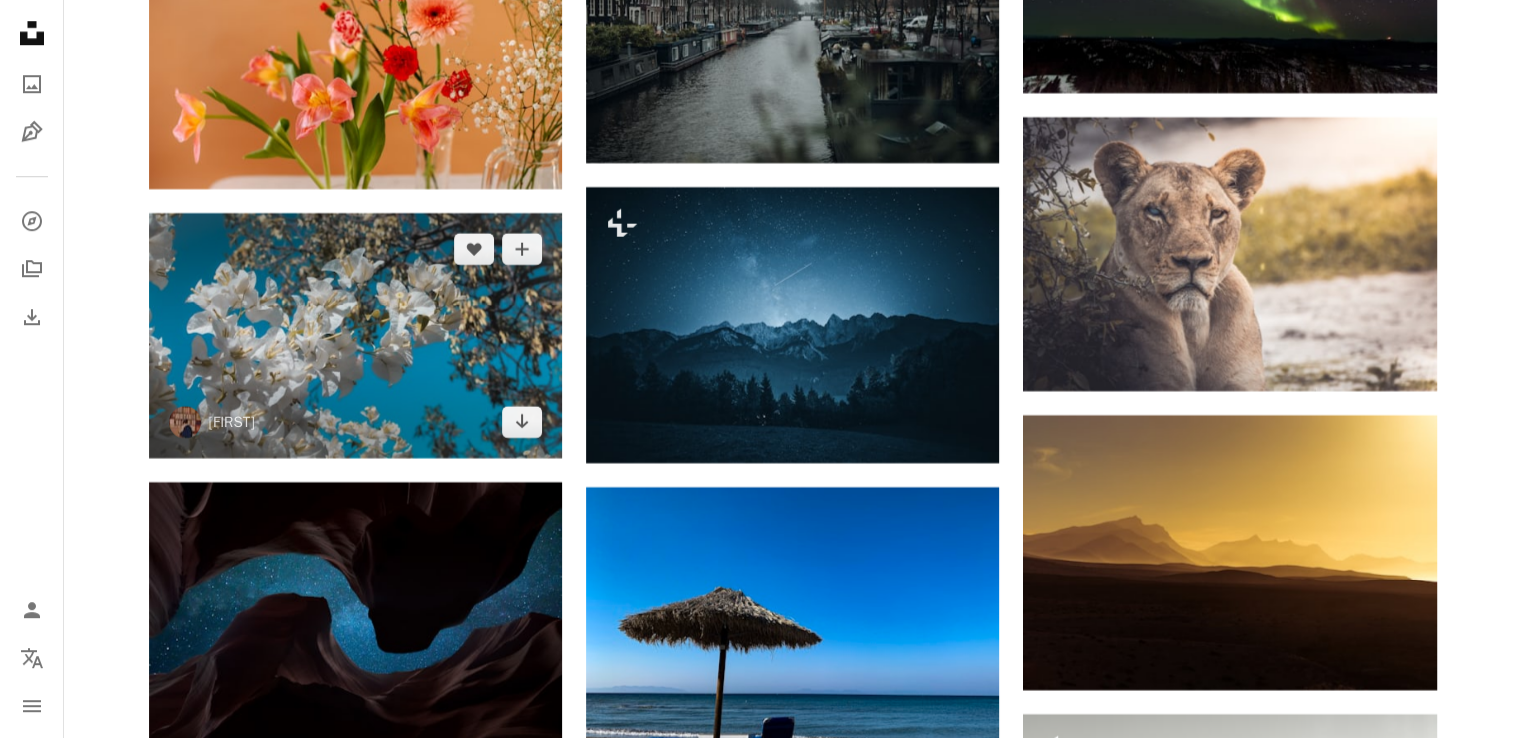 scroll, scrollTop: 16980, scrollLeft: 0, axis: vertical 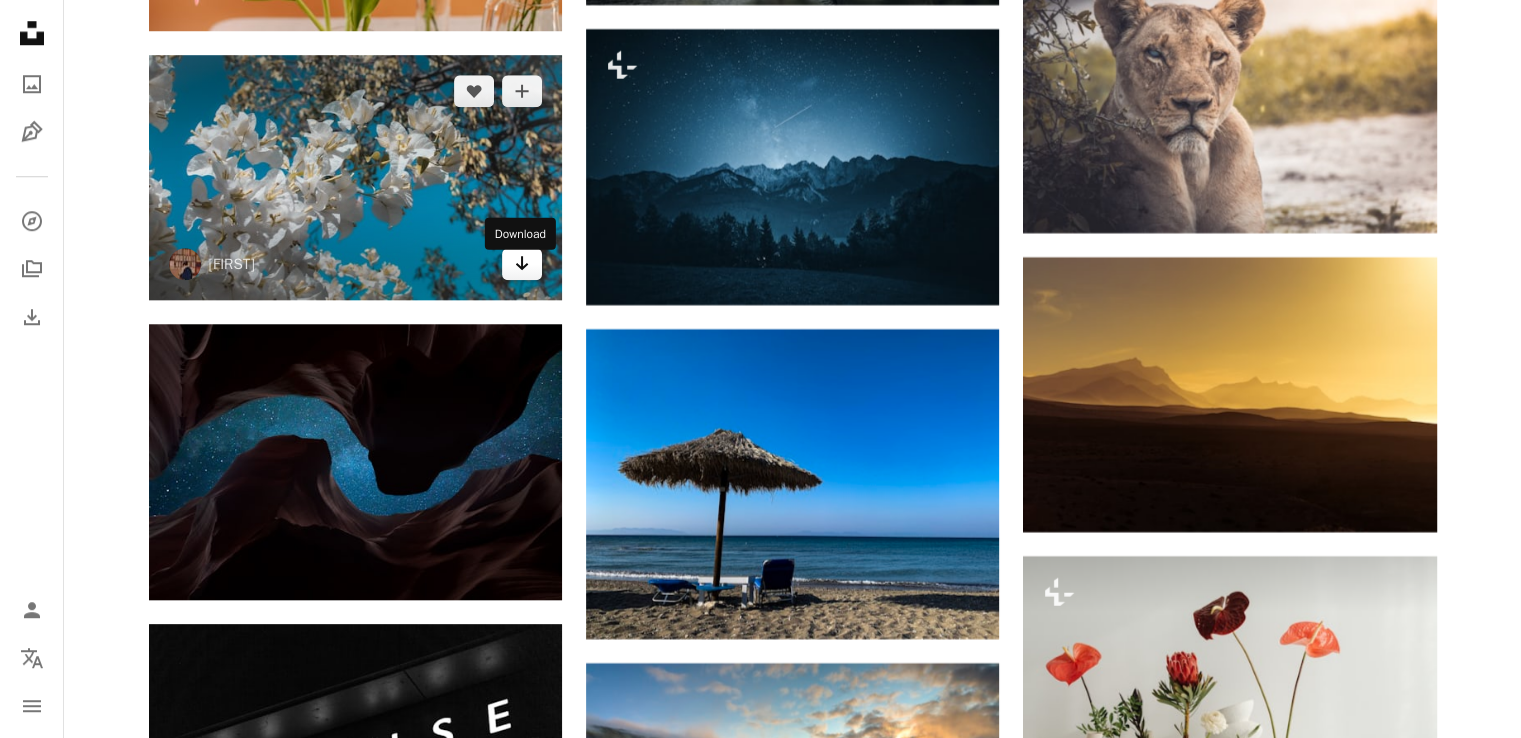 click on "Arrow pointing down" 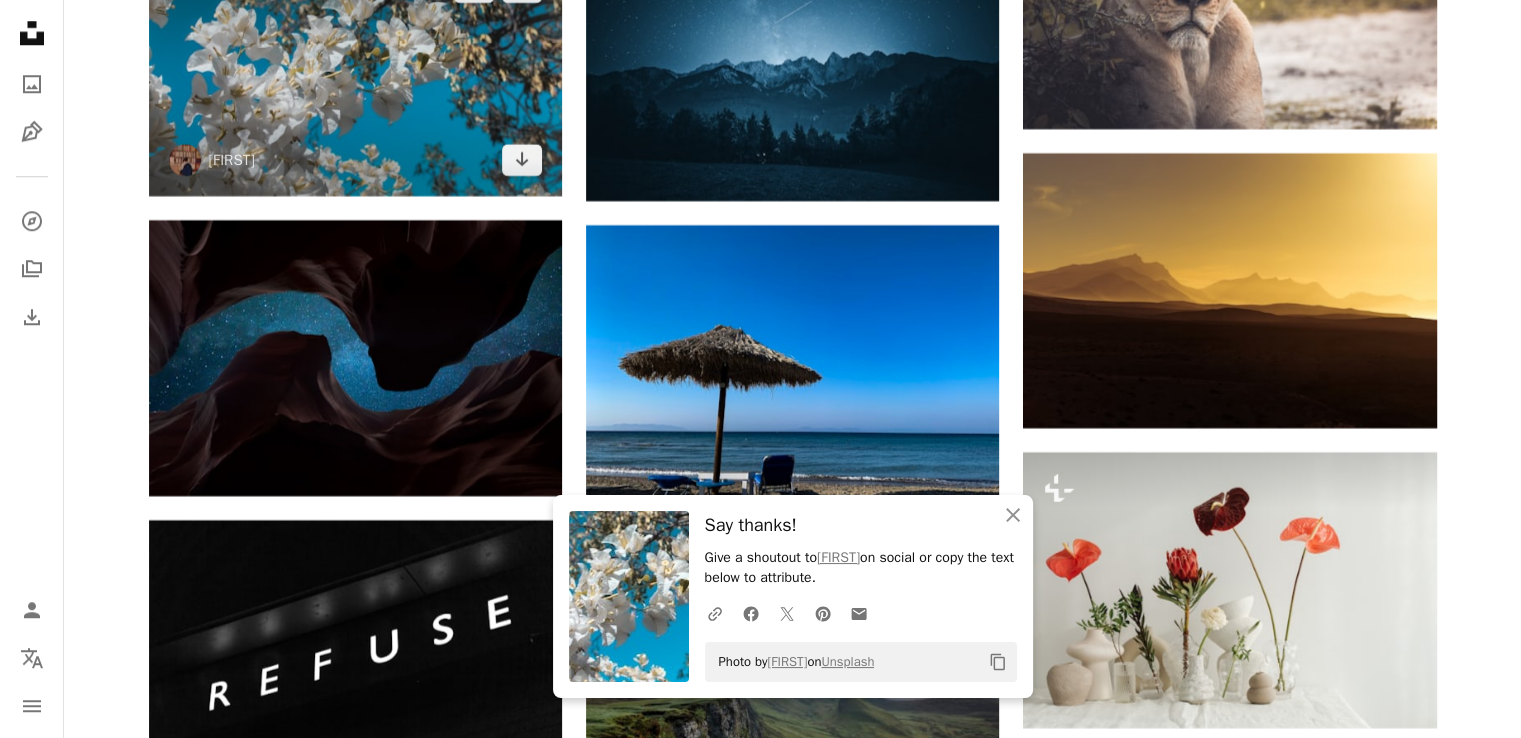 scroll, scrollTop: 17280, scrollLeft: 0, axis: vertical 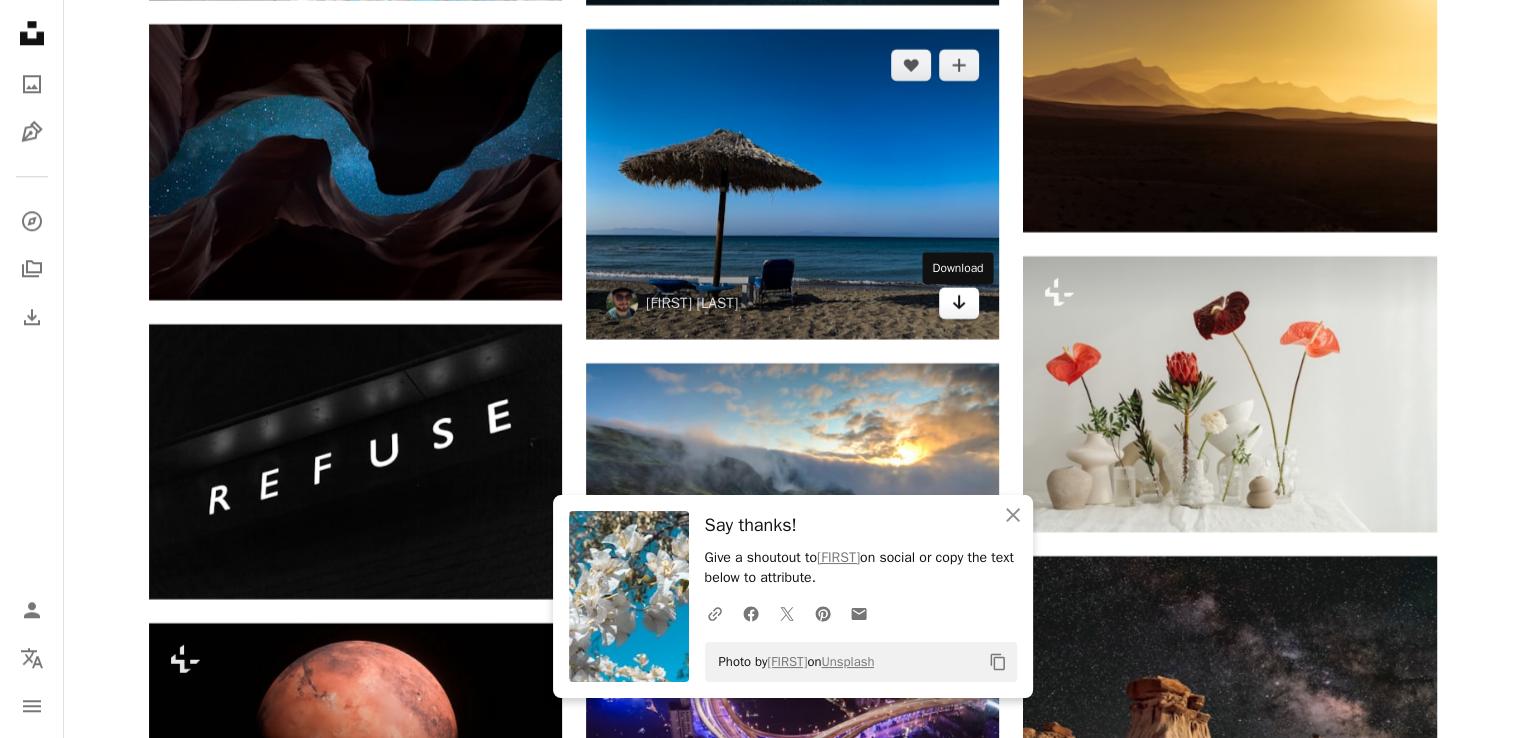 click 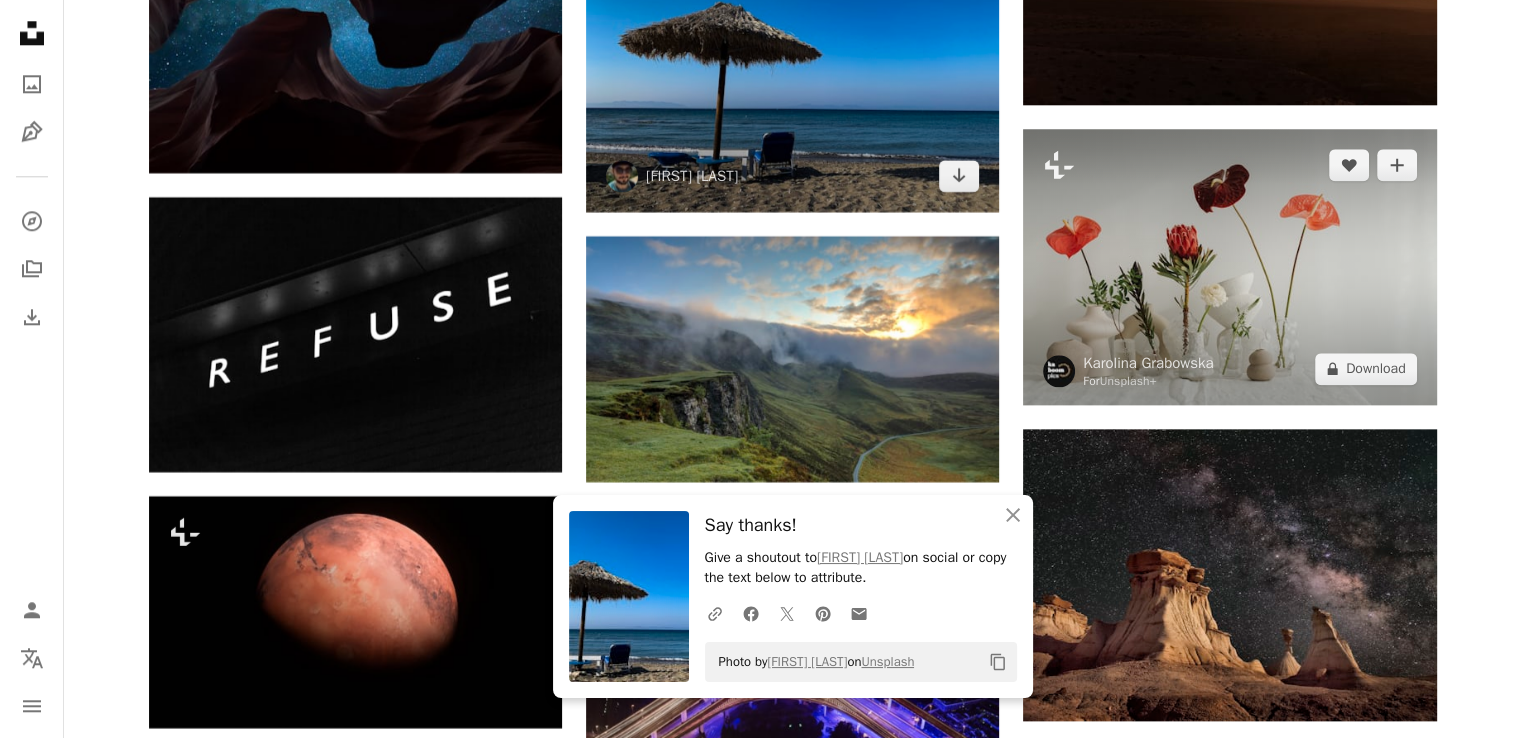 scroll, scrollTop: 17680, scrollLeft: 0, axis: vertical 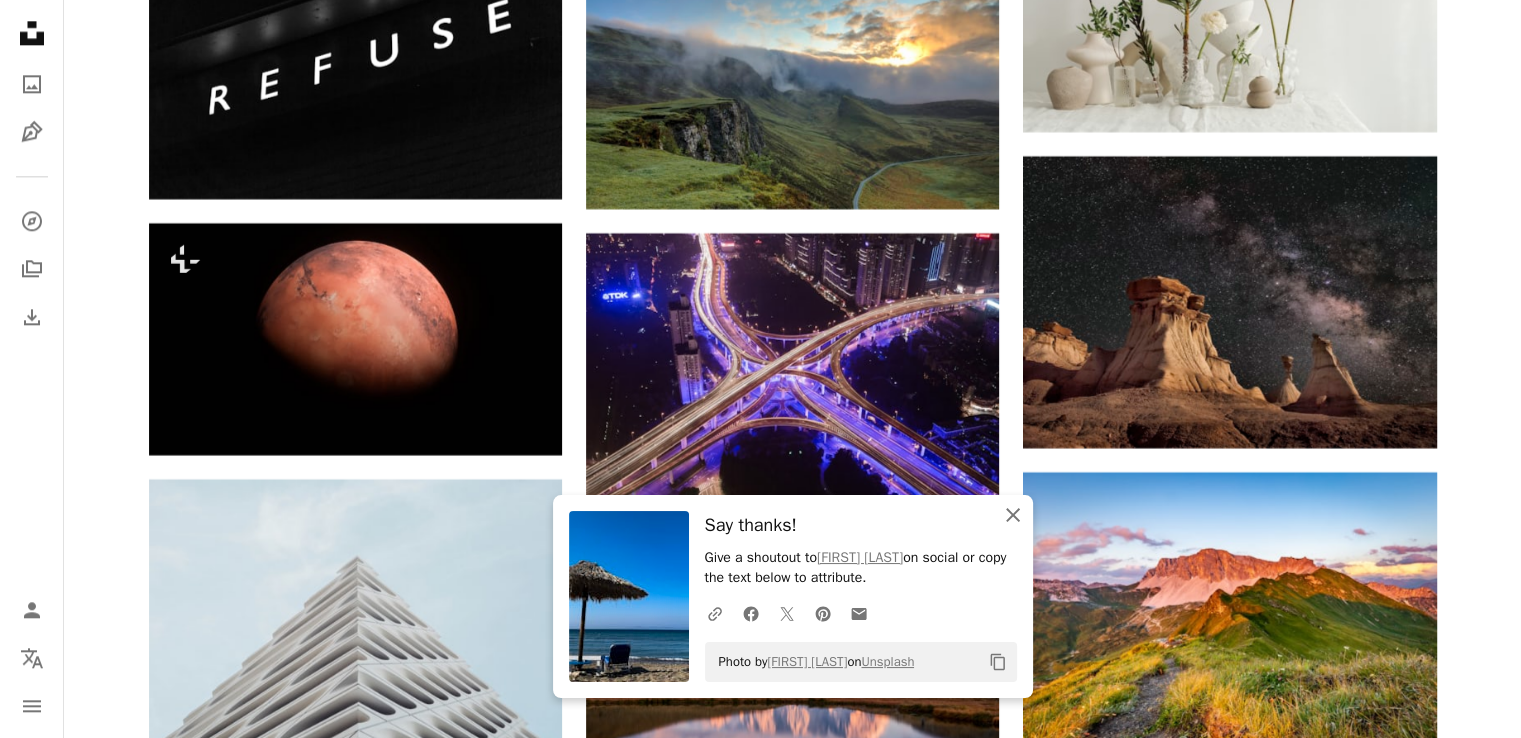 click on "An X shape" 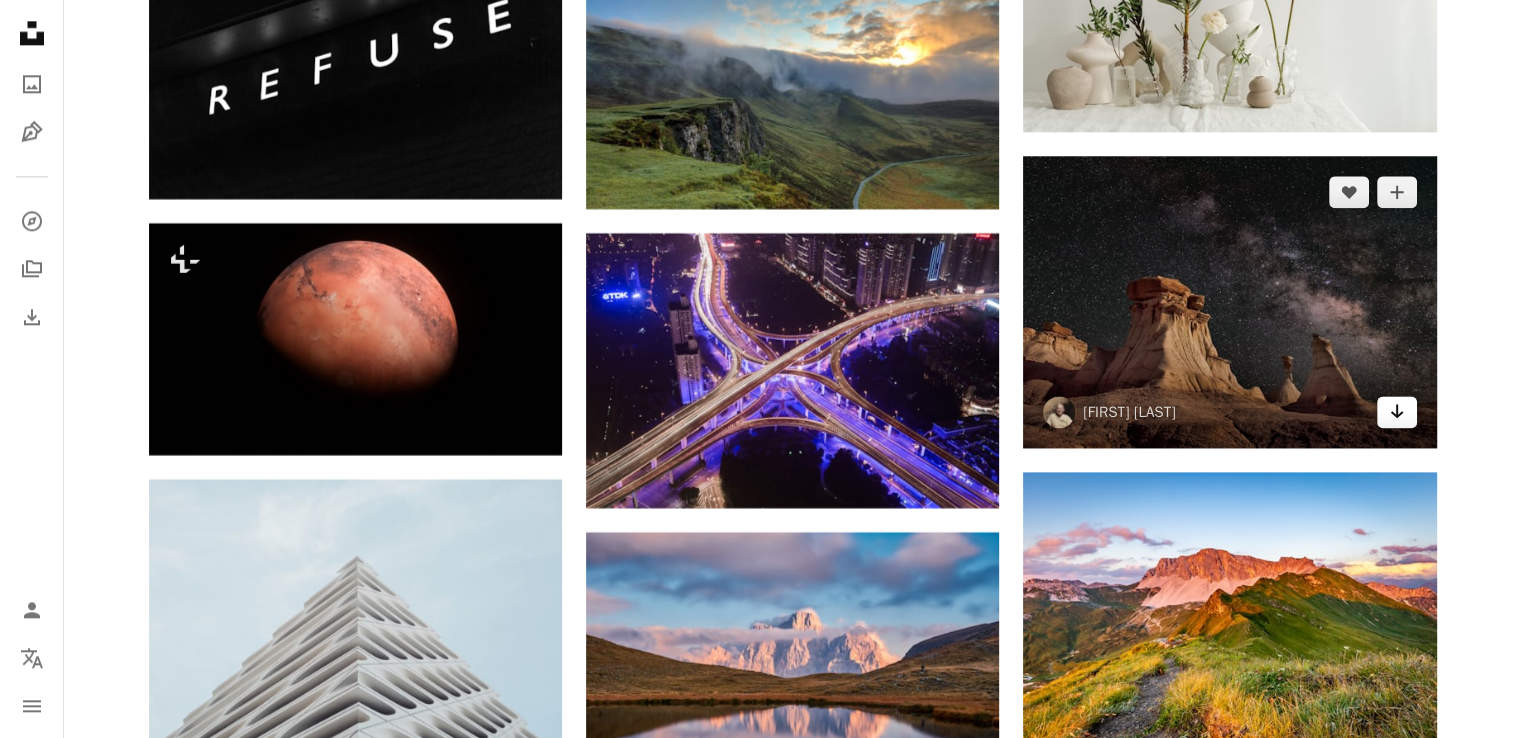 click 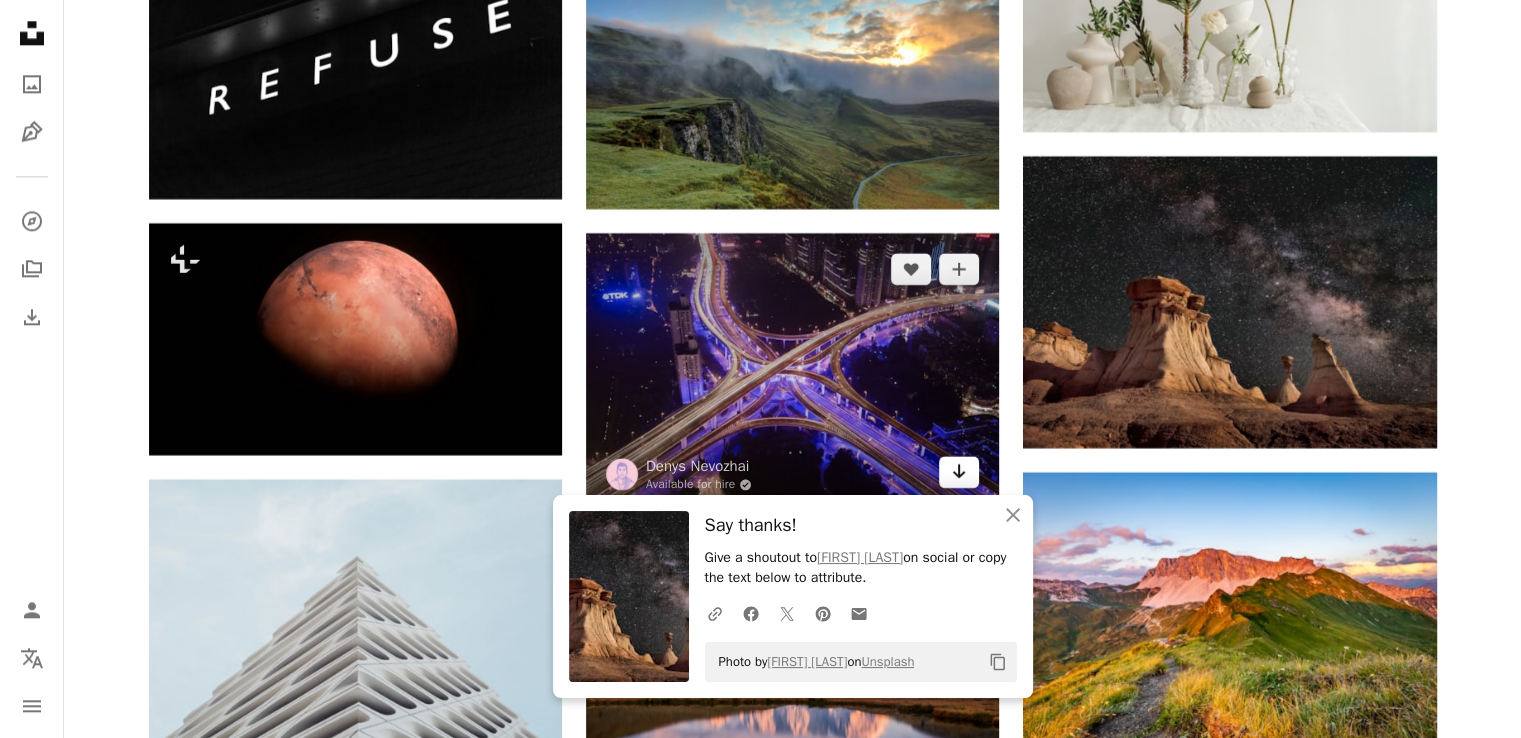 click on "Arrow pointing down" 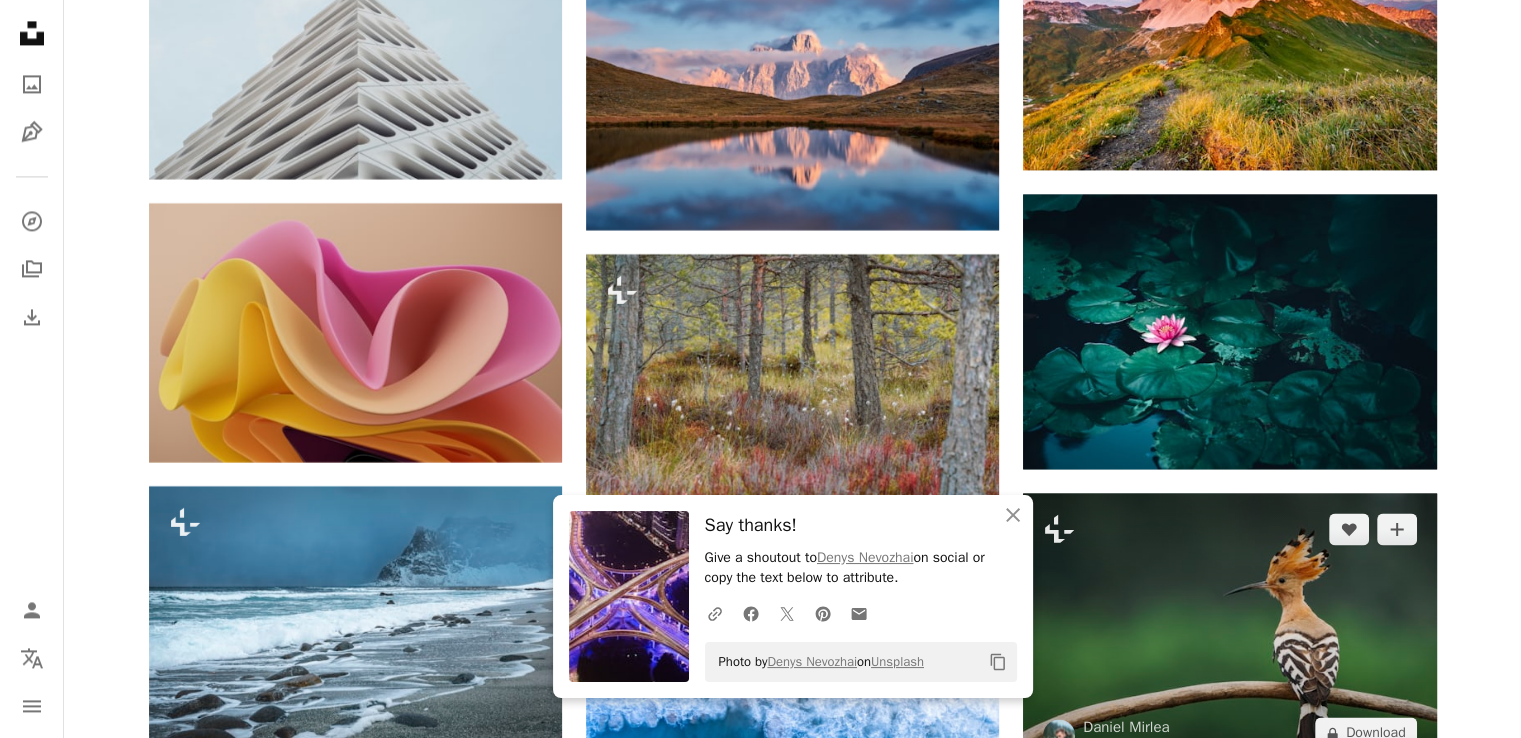 scroll, scrollTop: 18380, scrollLeft: 0, axis: vertical 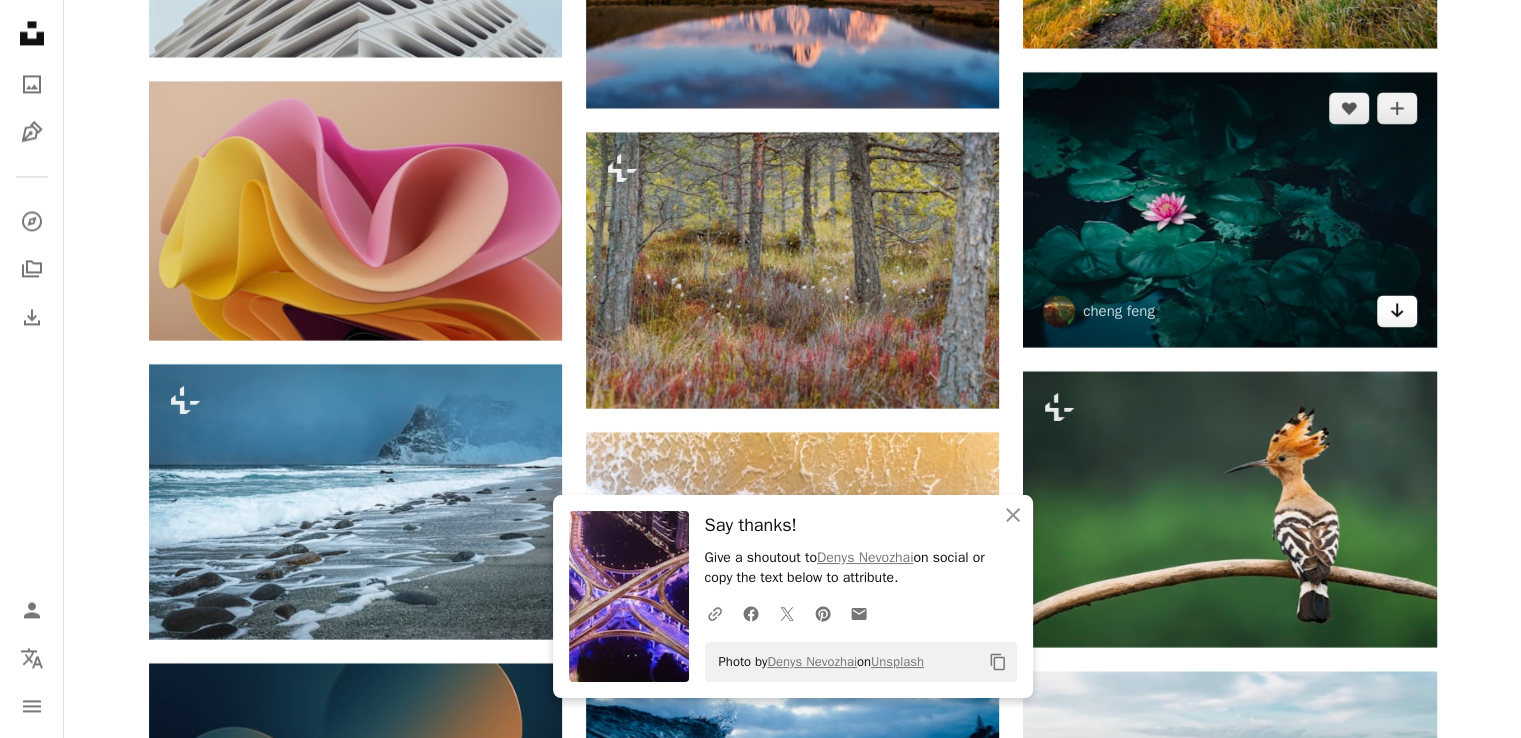 click on "Arrow pointing down" 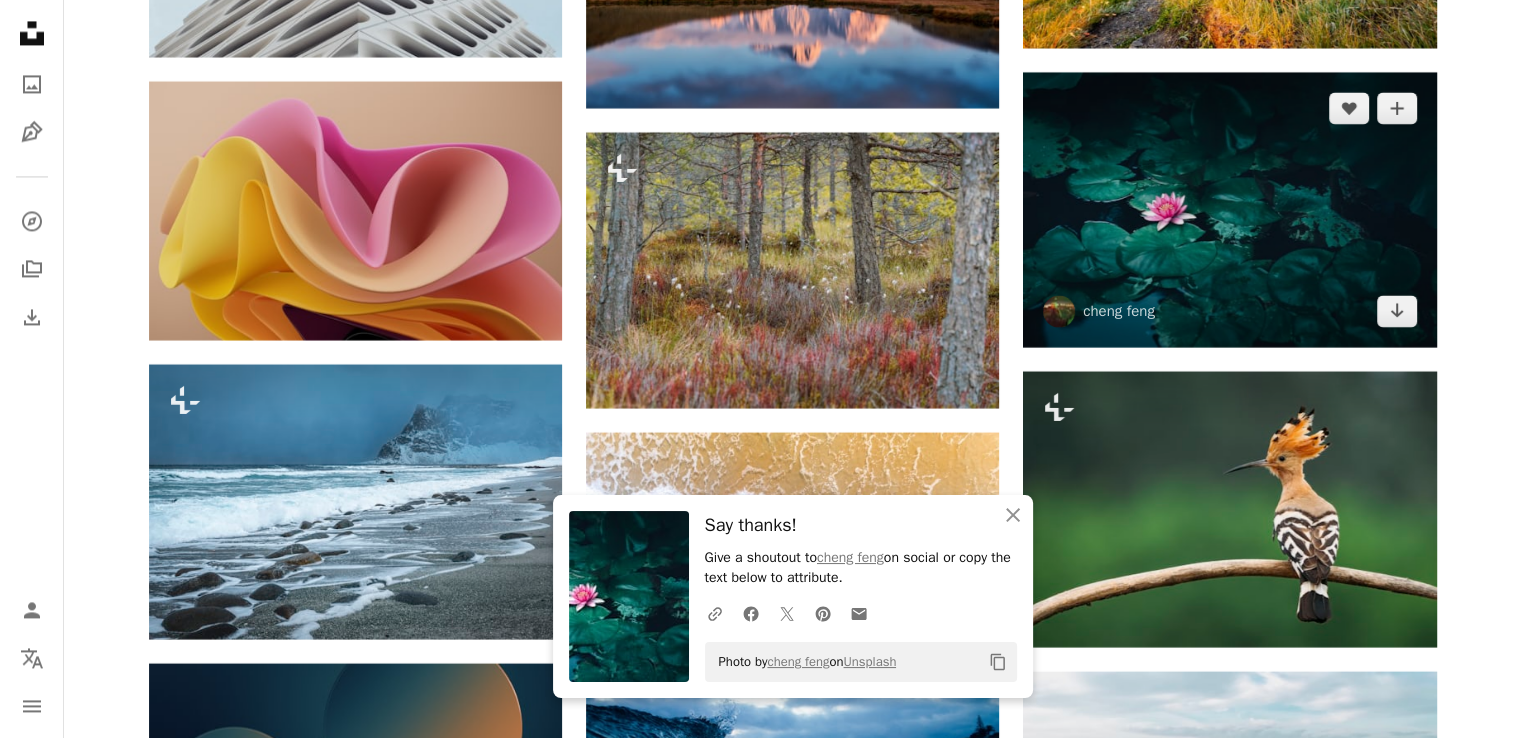 drag, startPoint x: 1468, startPoint y: 308, endPoint x: 1353, endPoint y: 310, distance: 115.01739 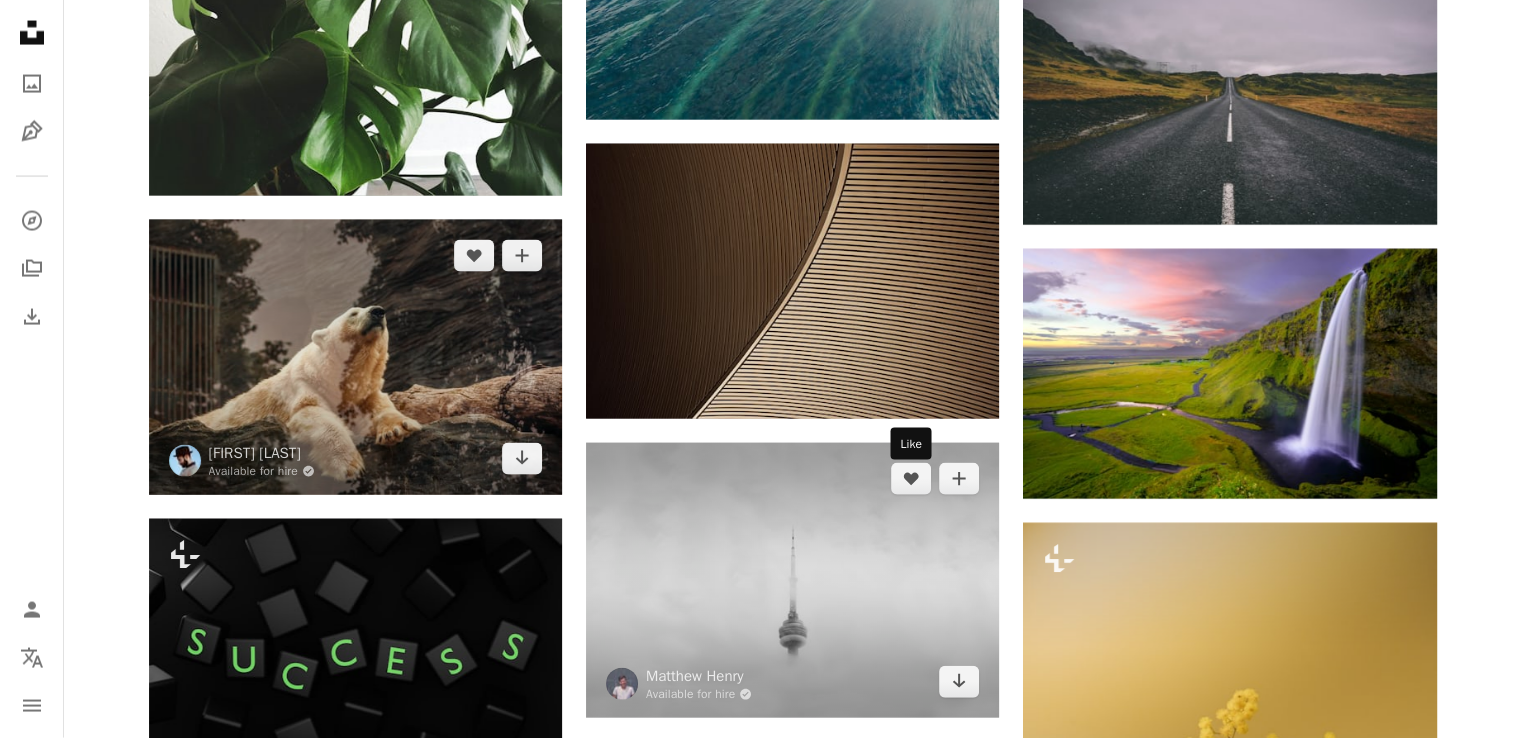 scroll, scrollTop: 19580, scrollLeft: 0, axis: vertical 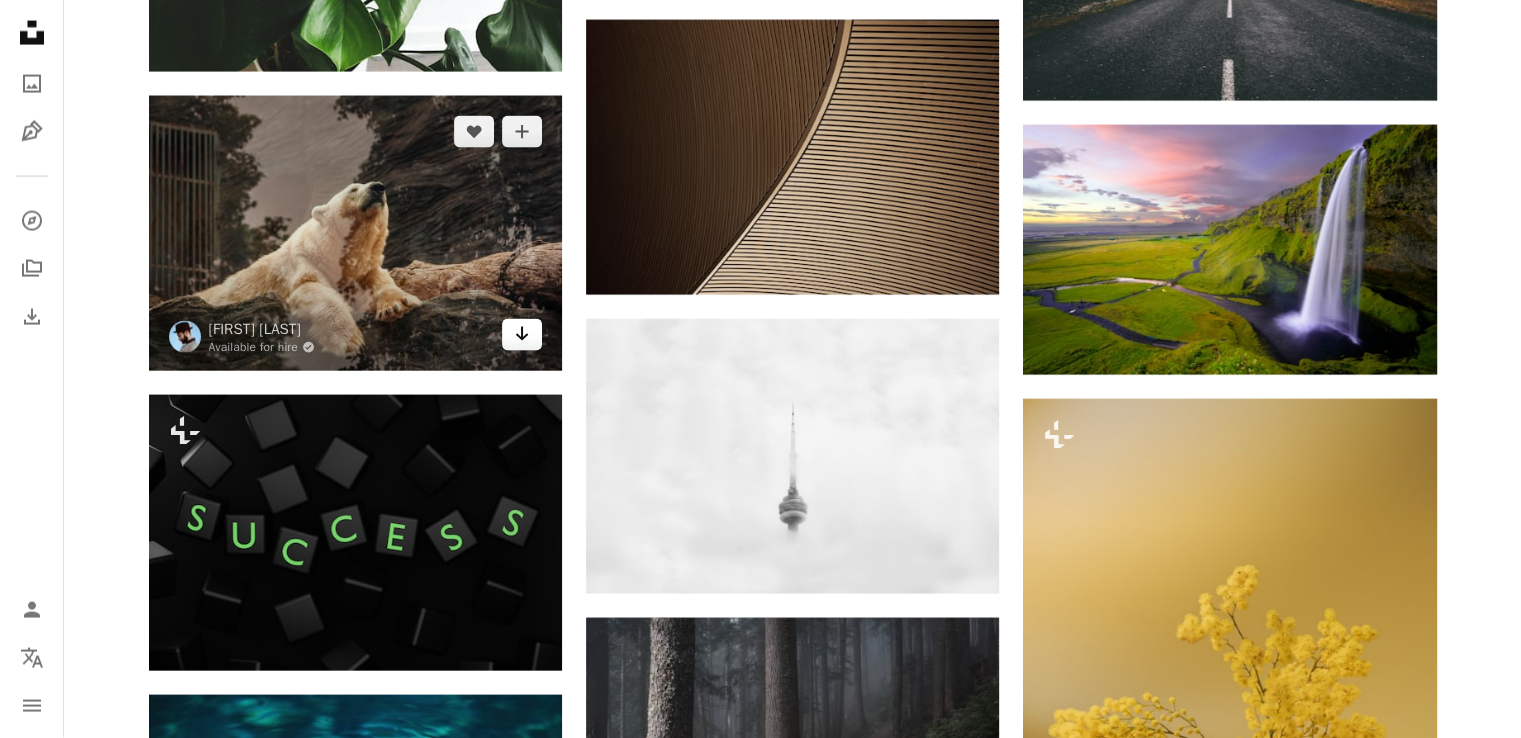 click on "Arrow pointing down" 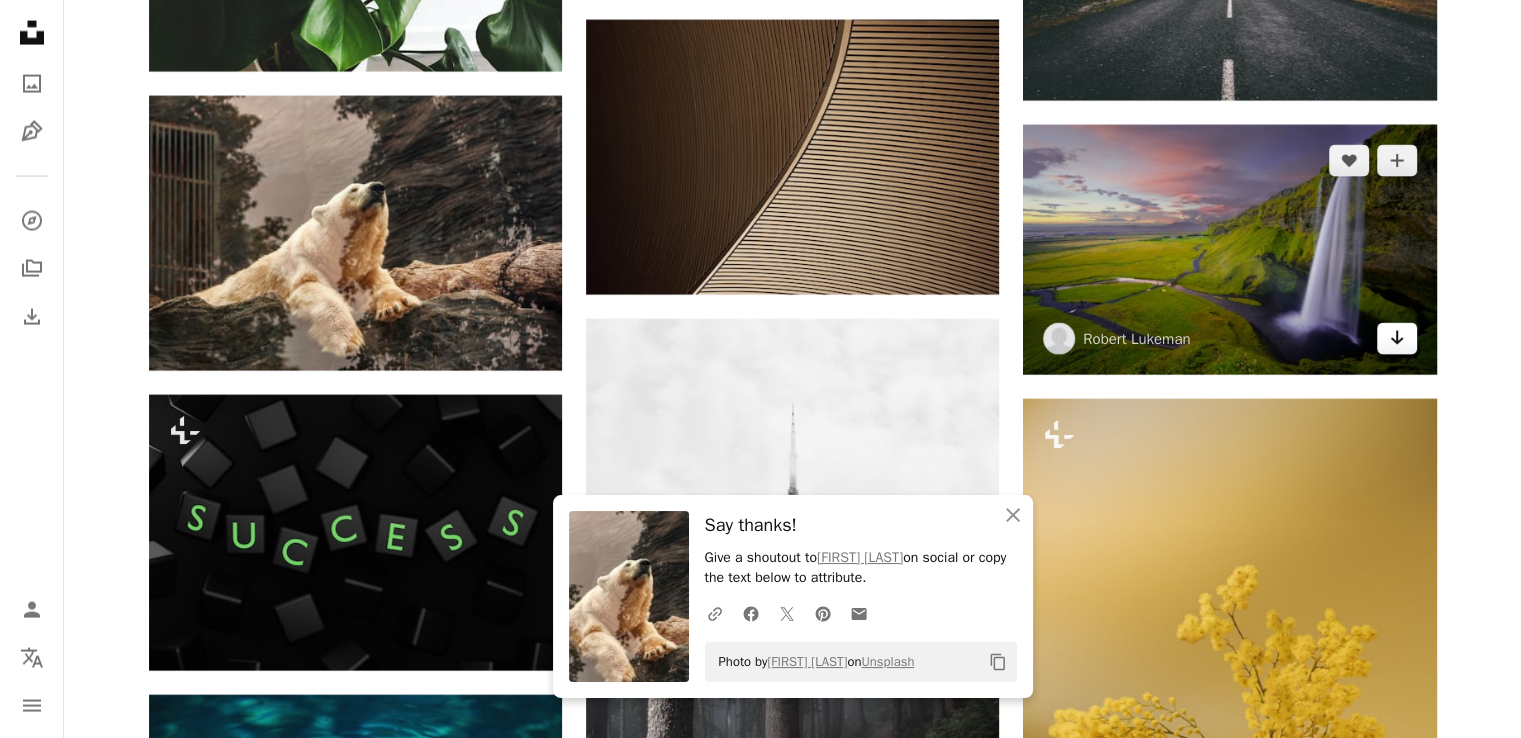 click on "Arrow pointing down" at bounding box center [1397, 339] 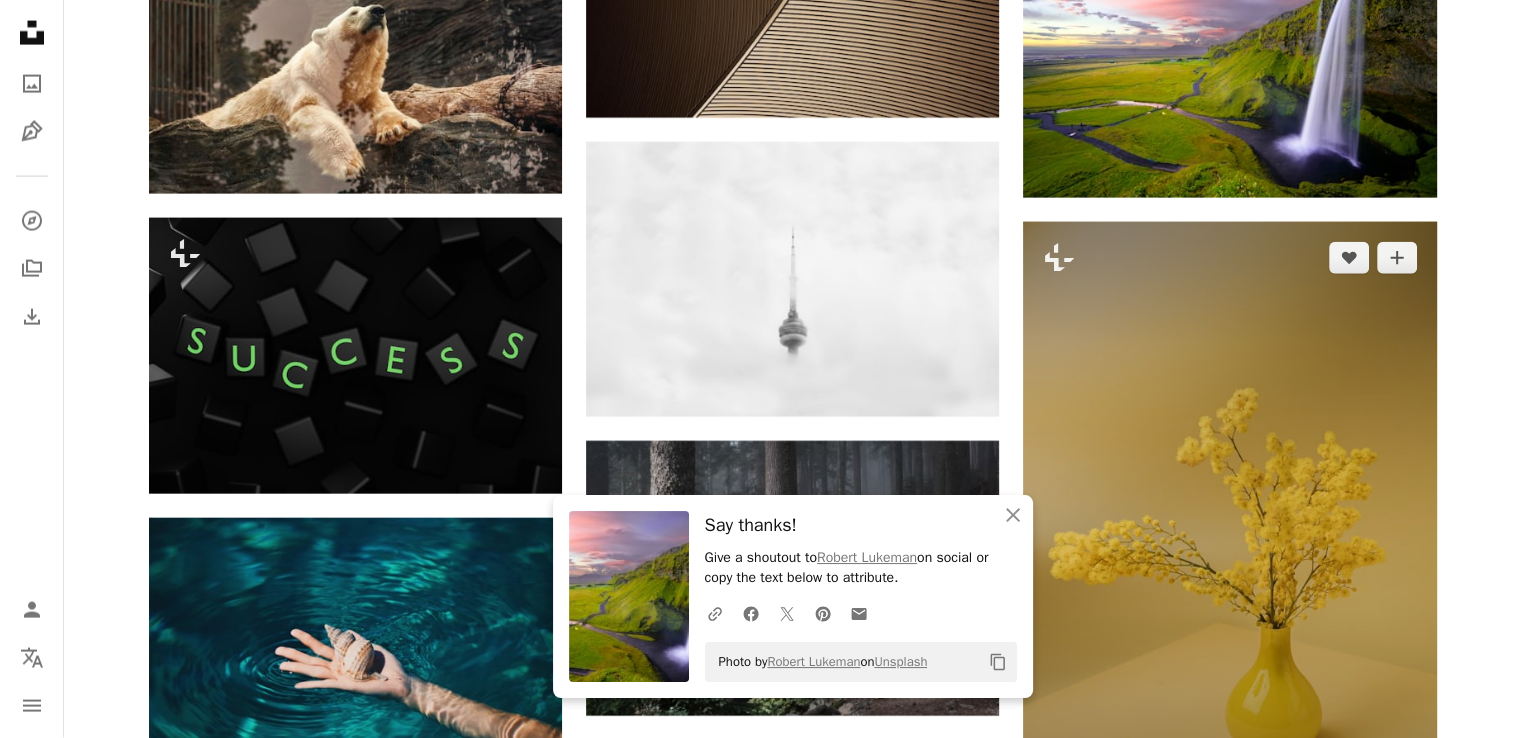 scroll, scrollTop: 19880, scrollLeft: 0, axis: vertical 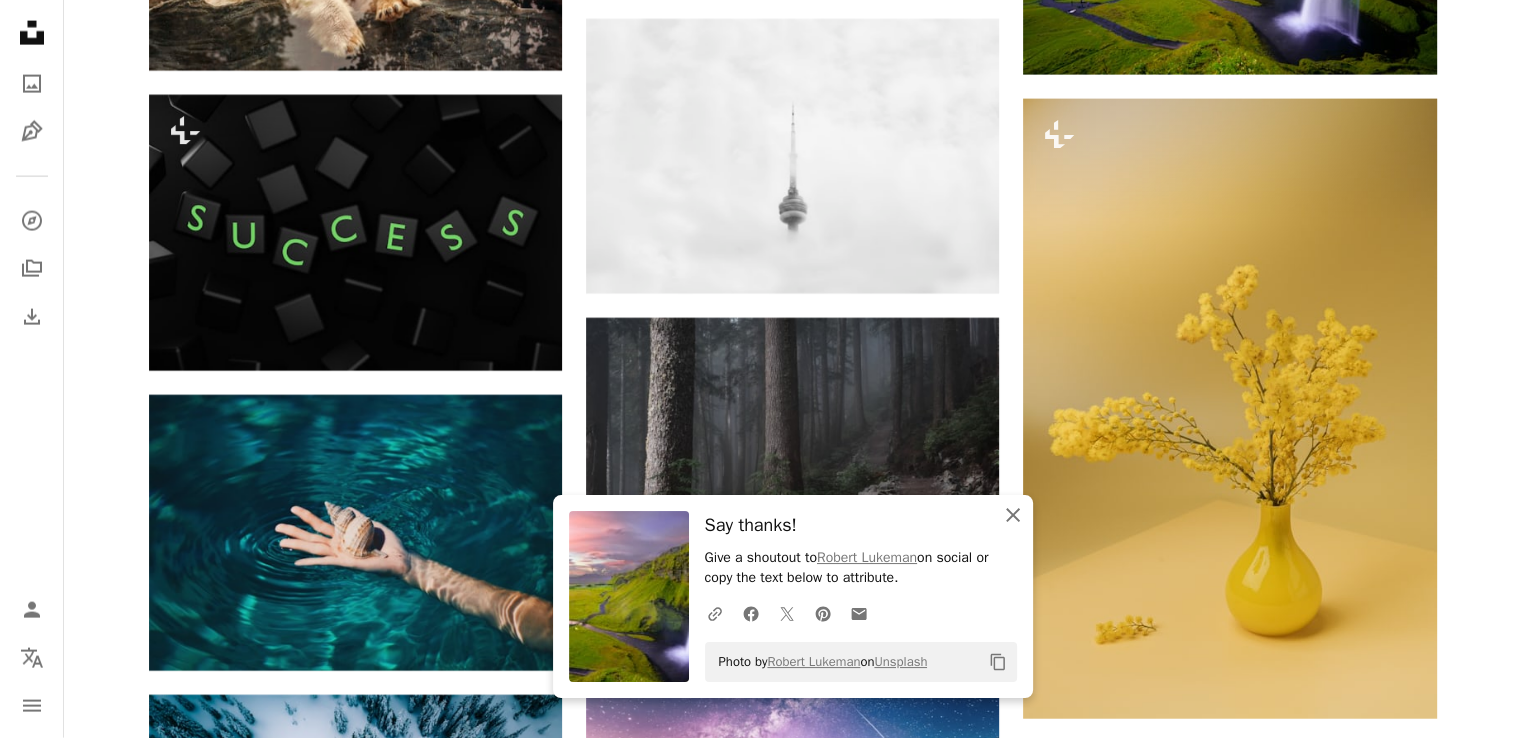 click on "An X shape" 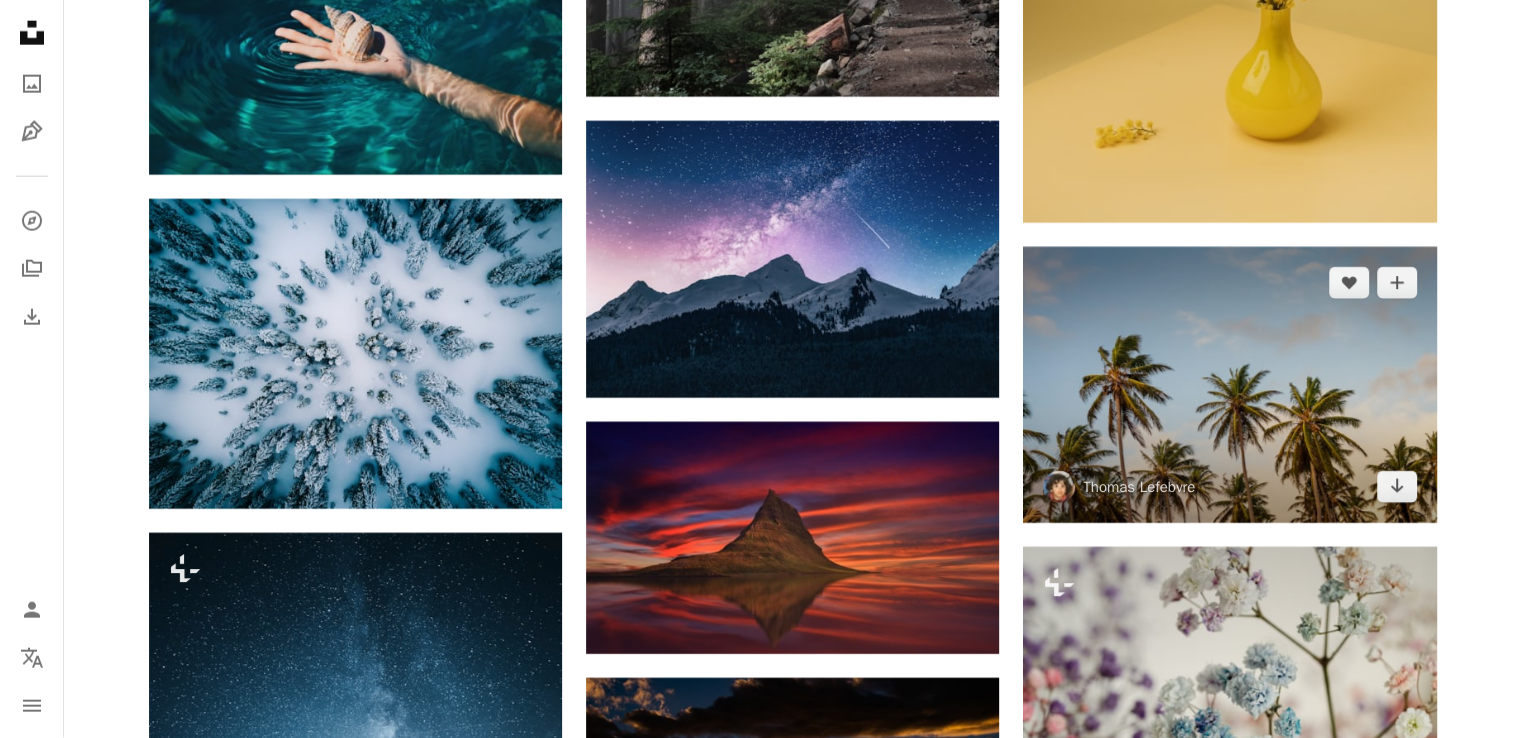 scroll, scrollTop: 20380, scrollLeft: 0, axis: vertical 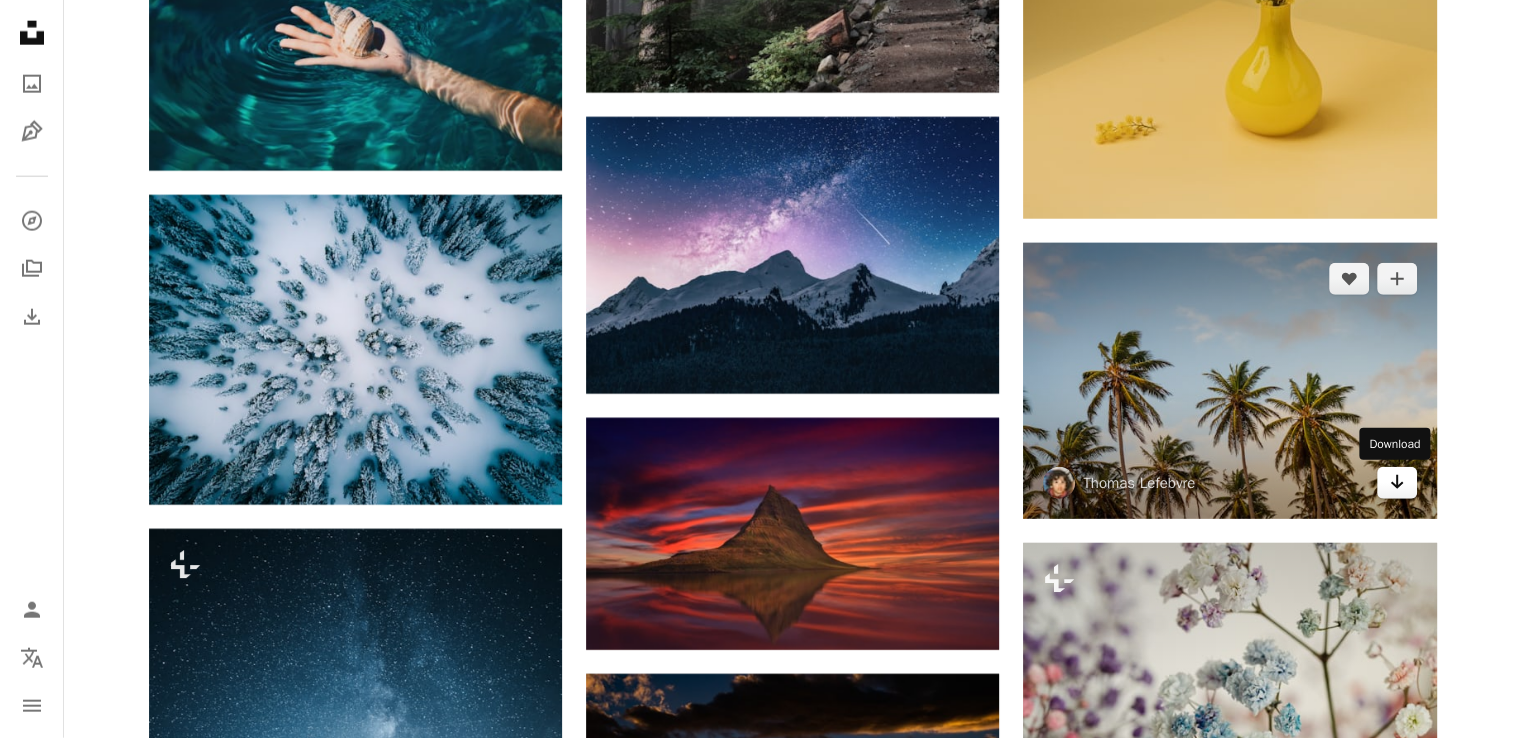 click on "Arrow pointing down" at bounding box center [1397, 483] 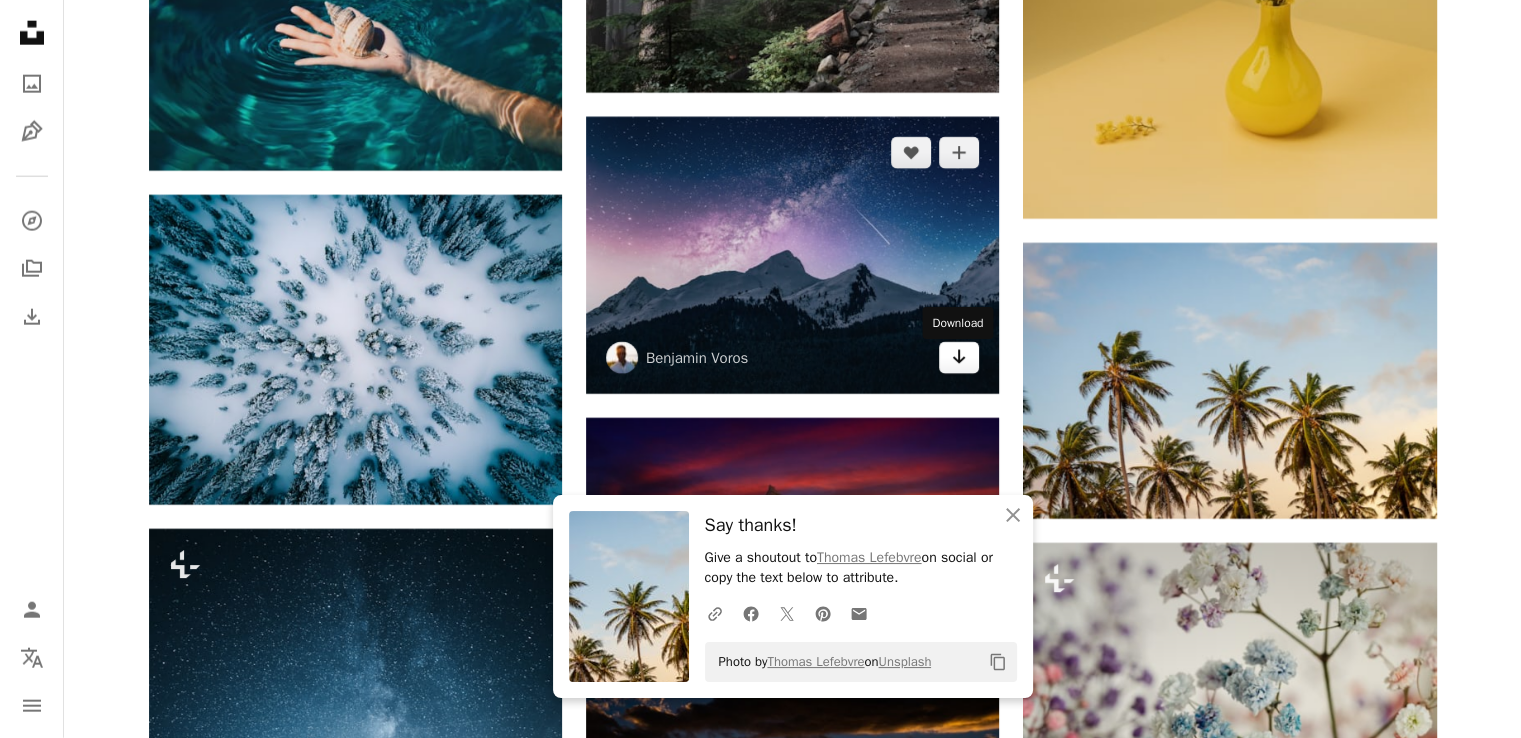 click on "Arrow pointing down" 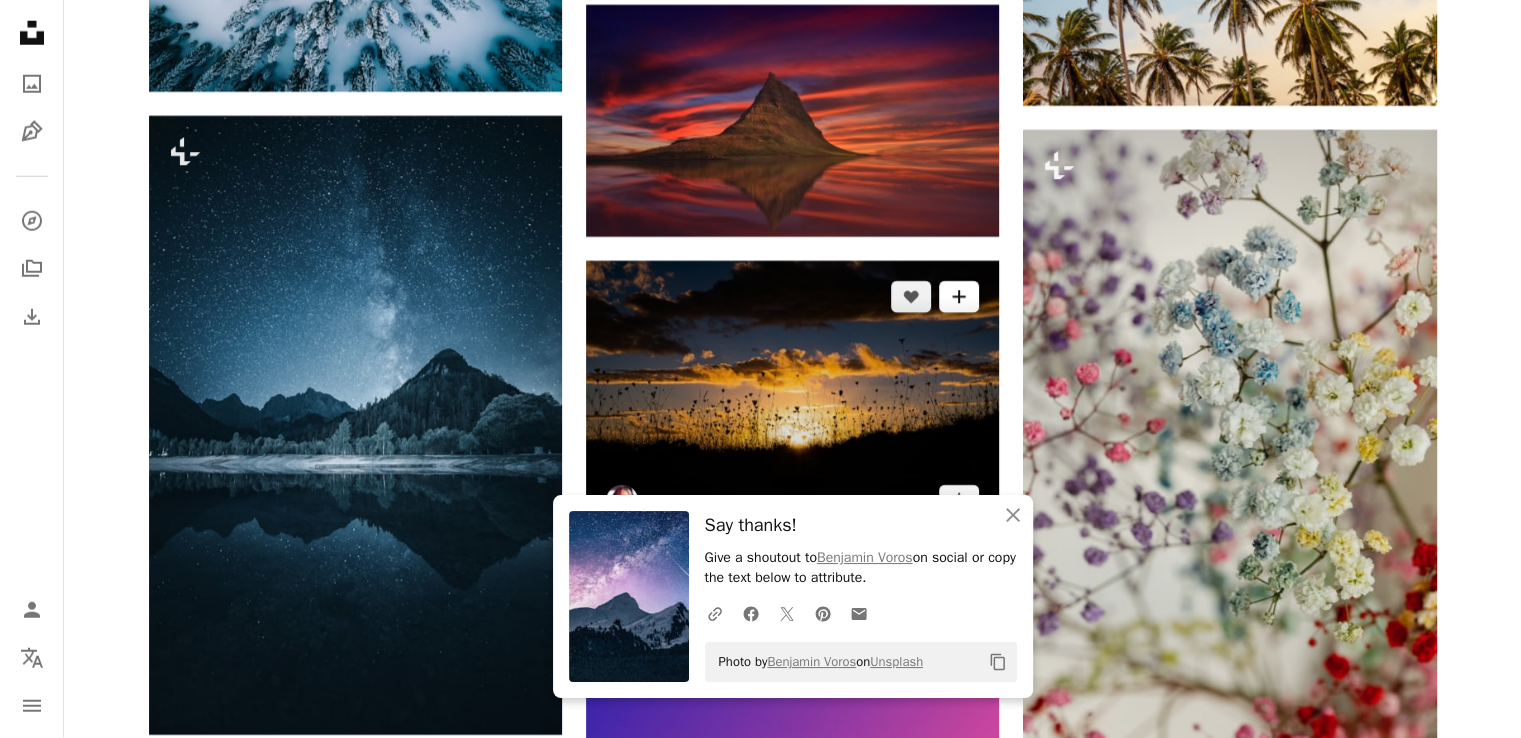 scroll, scrollTop: 20980, scrollLeft: 0, axis: vertical 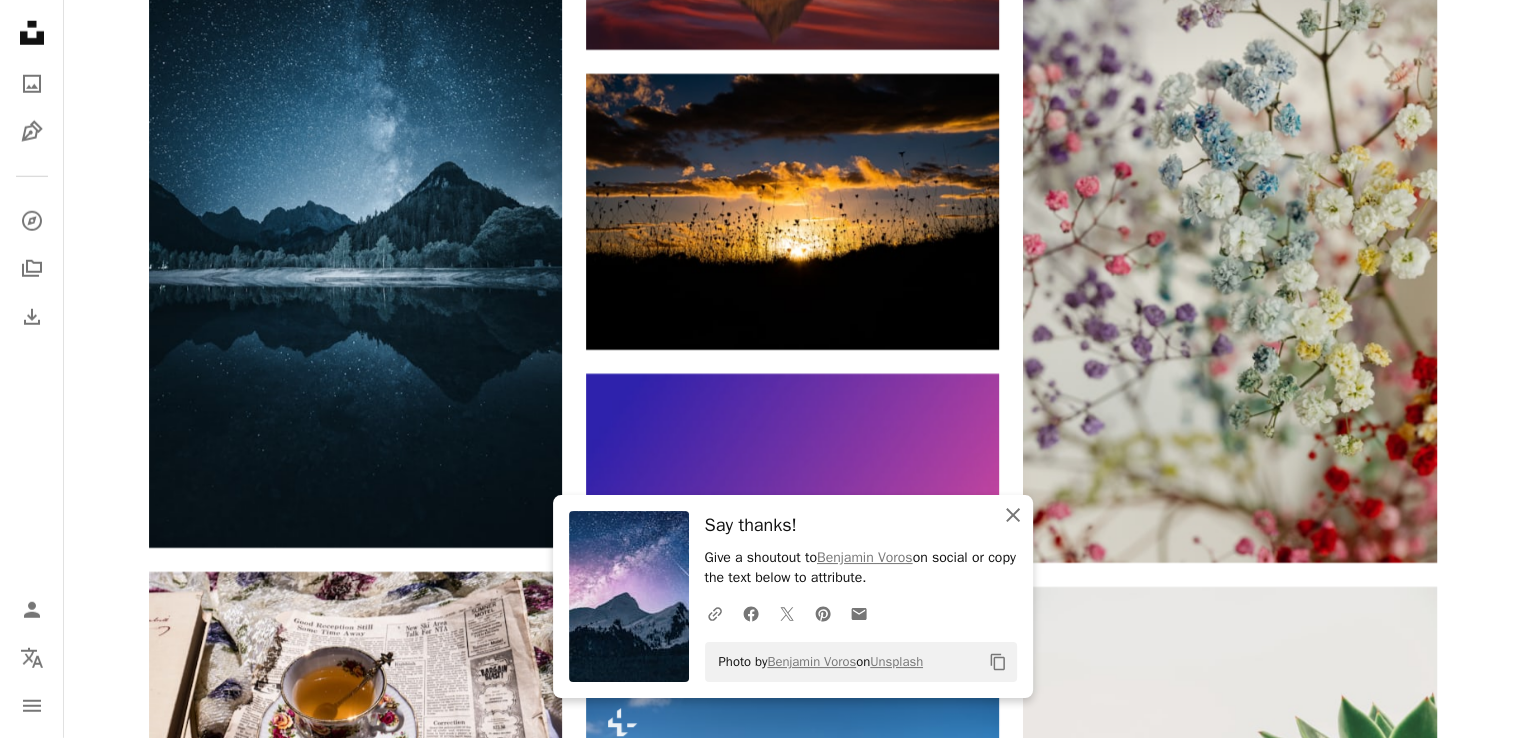 click on "An X shape" 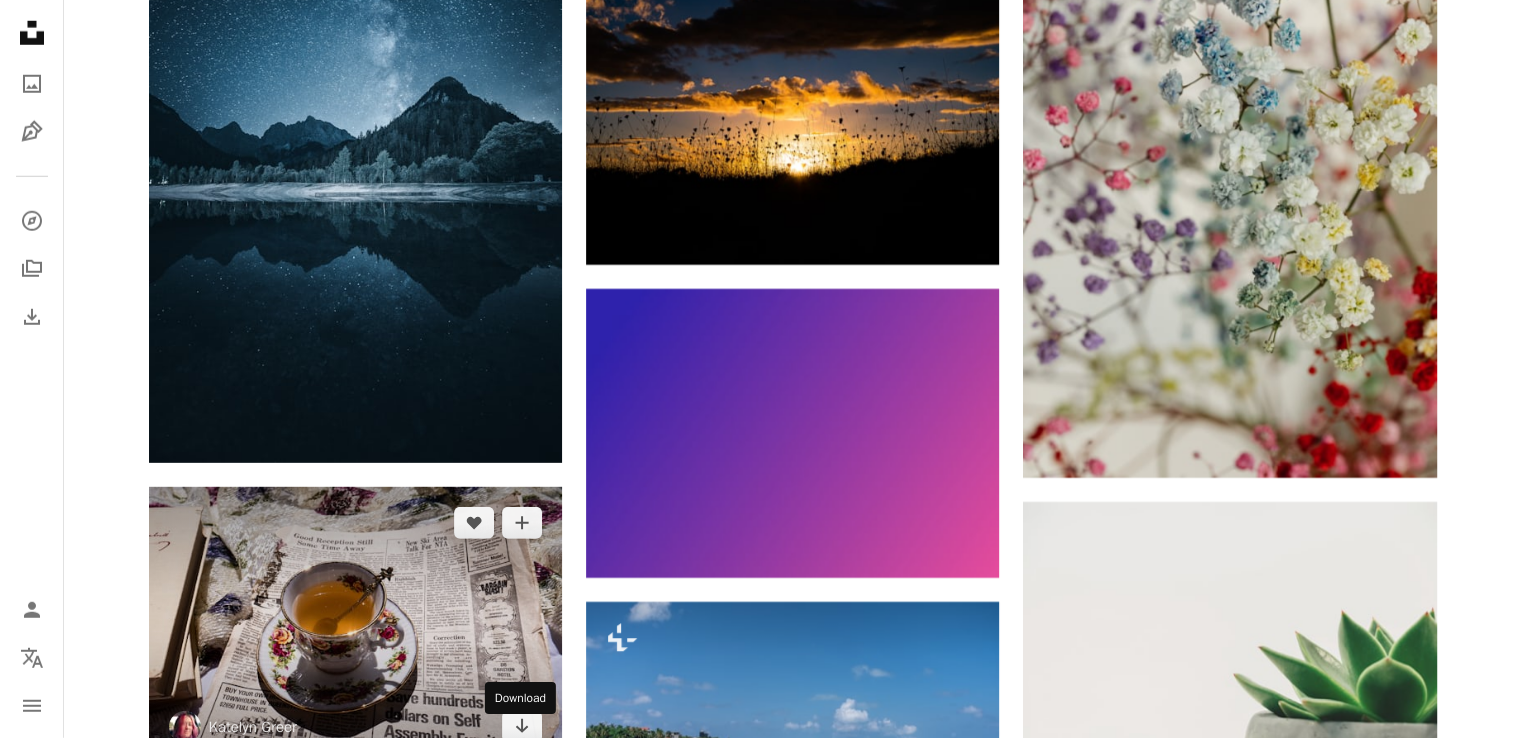 scroll, scrollTop: 21280, scrollLeft: 0, axis: vertical 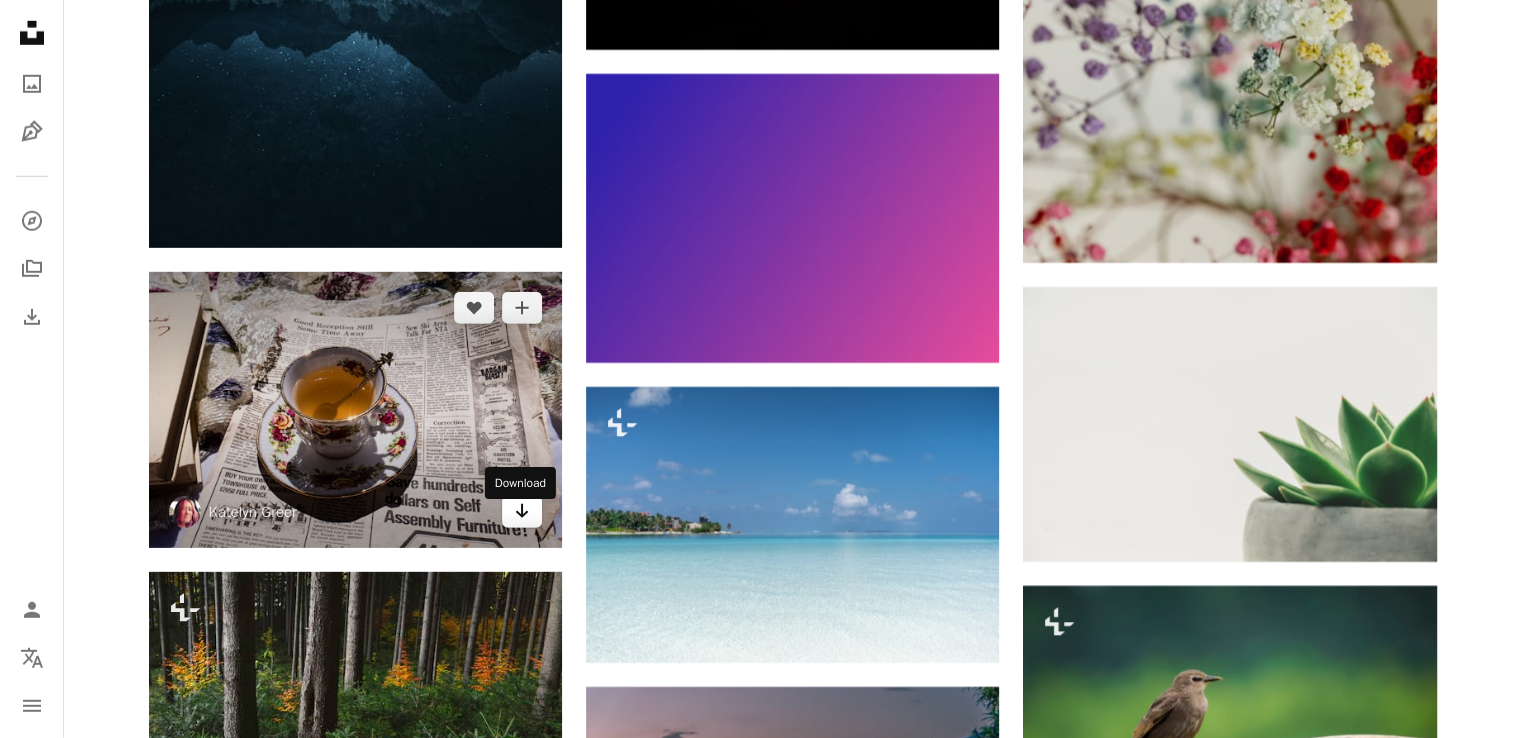 click on "Arrow pointing down" 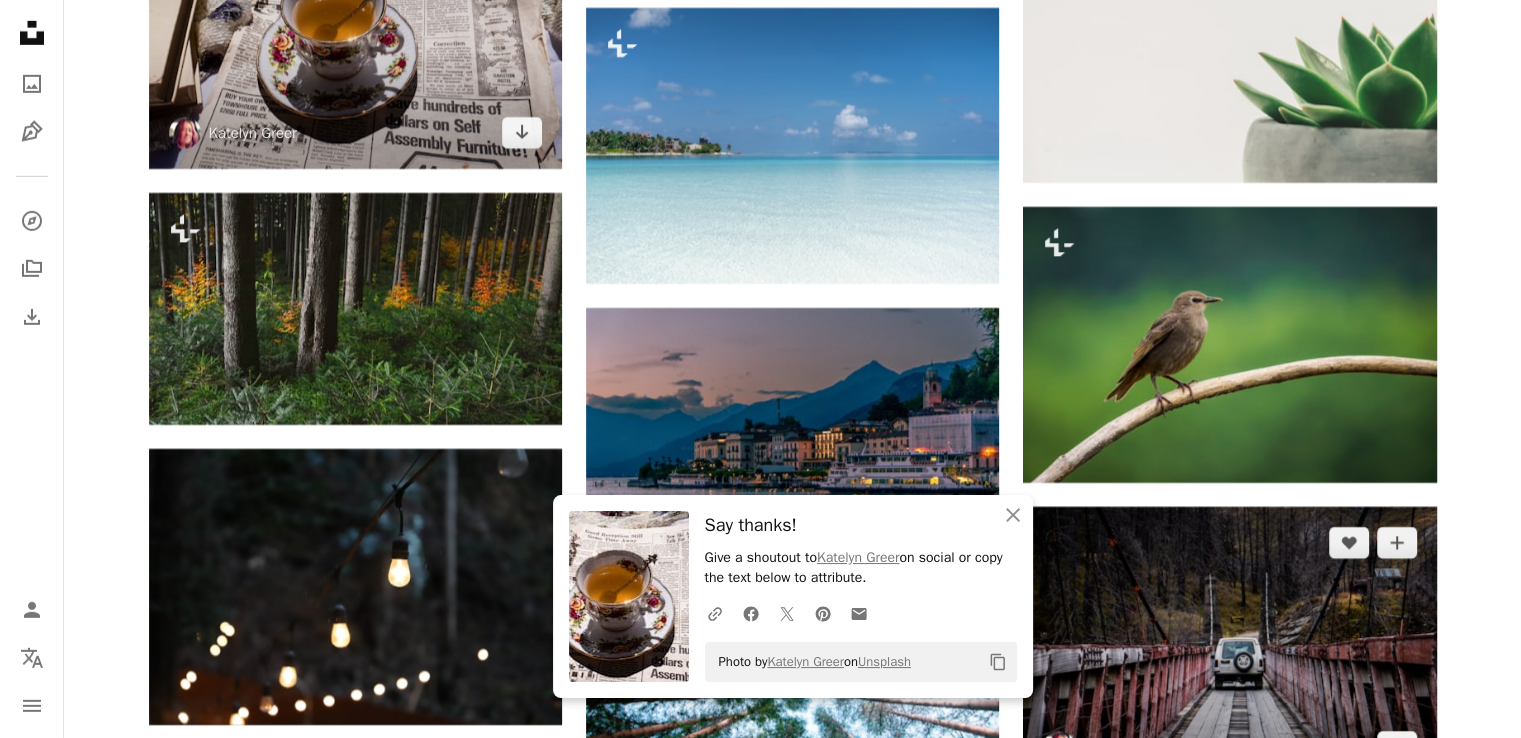 scroll, scrollTop: 21780, scrollLeft: 0, axis: vertical 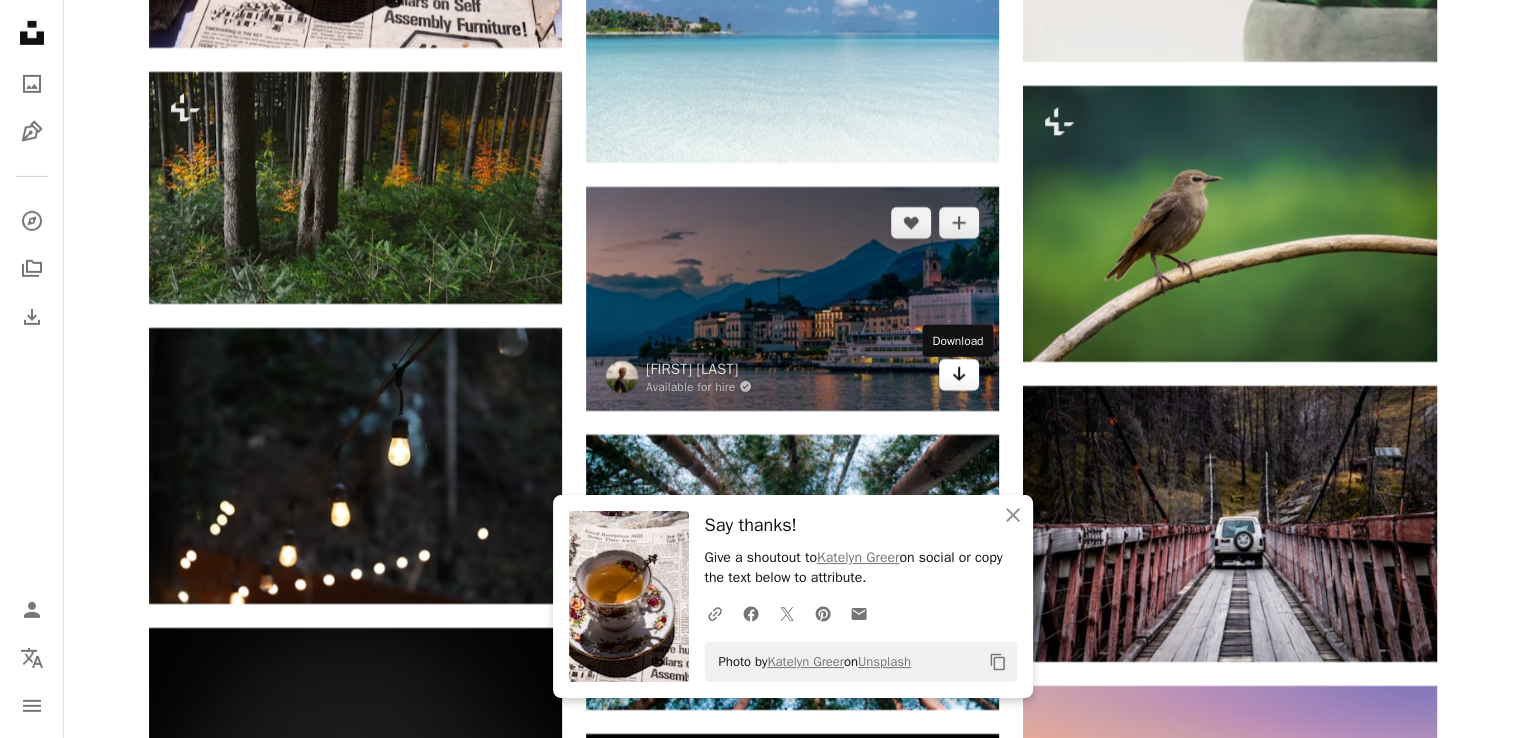 click on "Arrow pointing down" 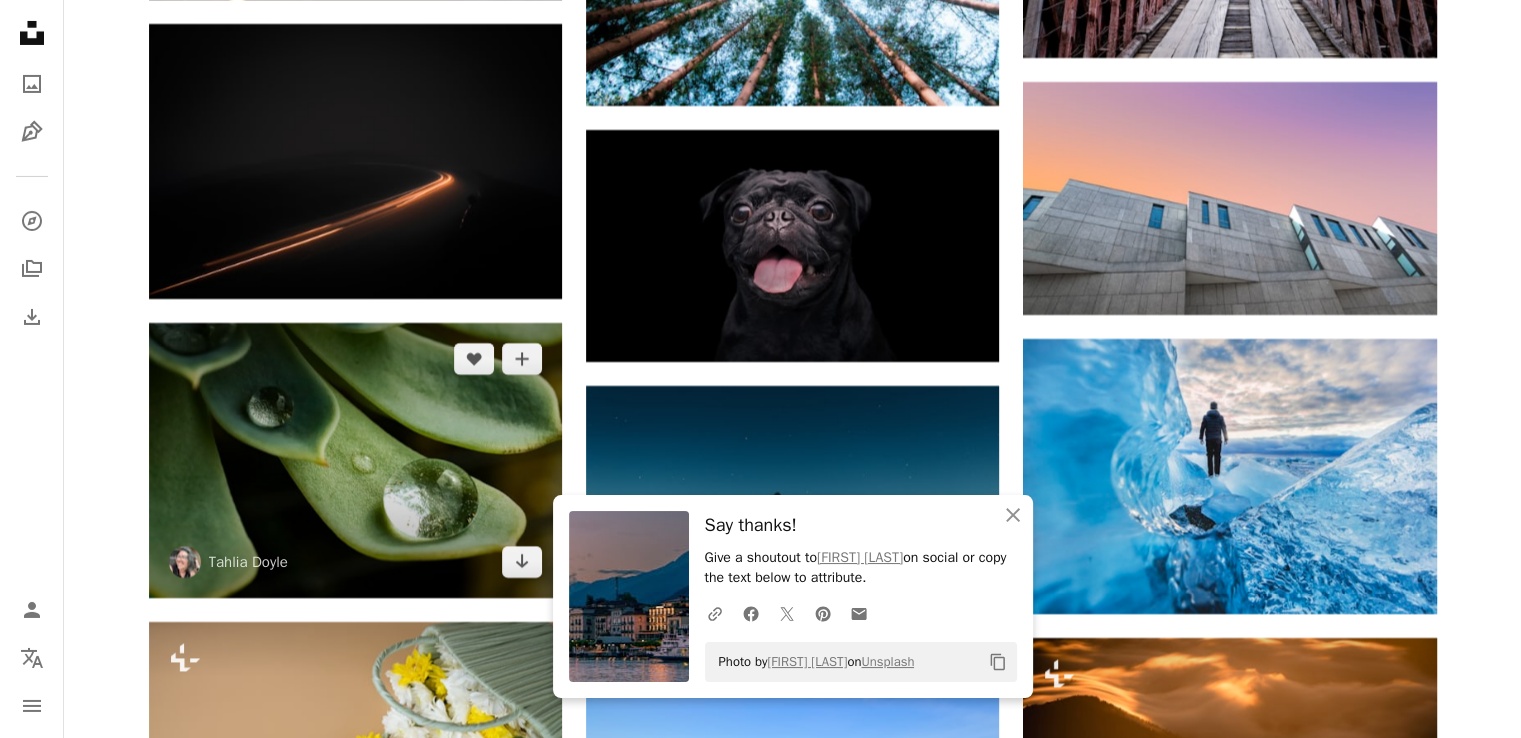 scroll, scrollTop: 22580, scrollLeft: 0, axis: vertical 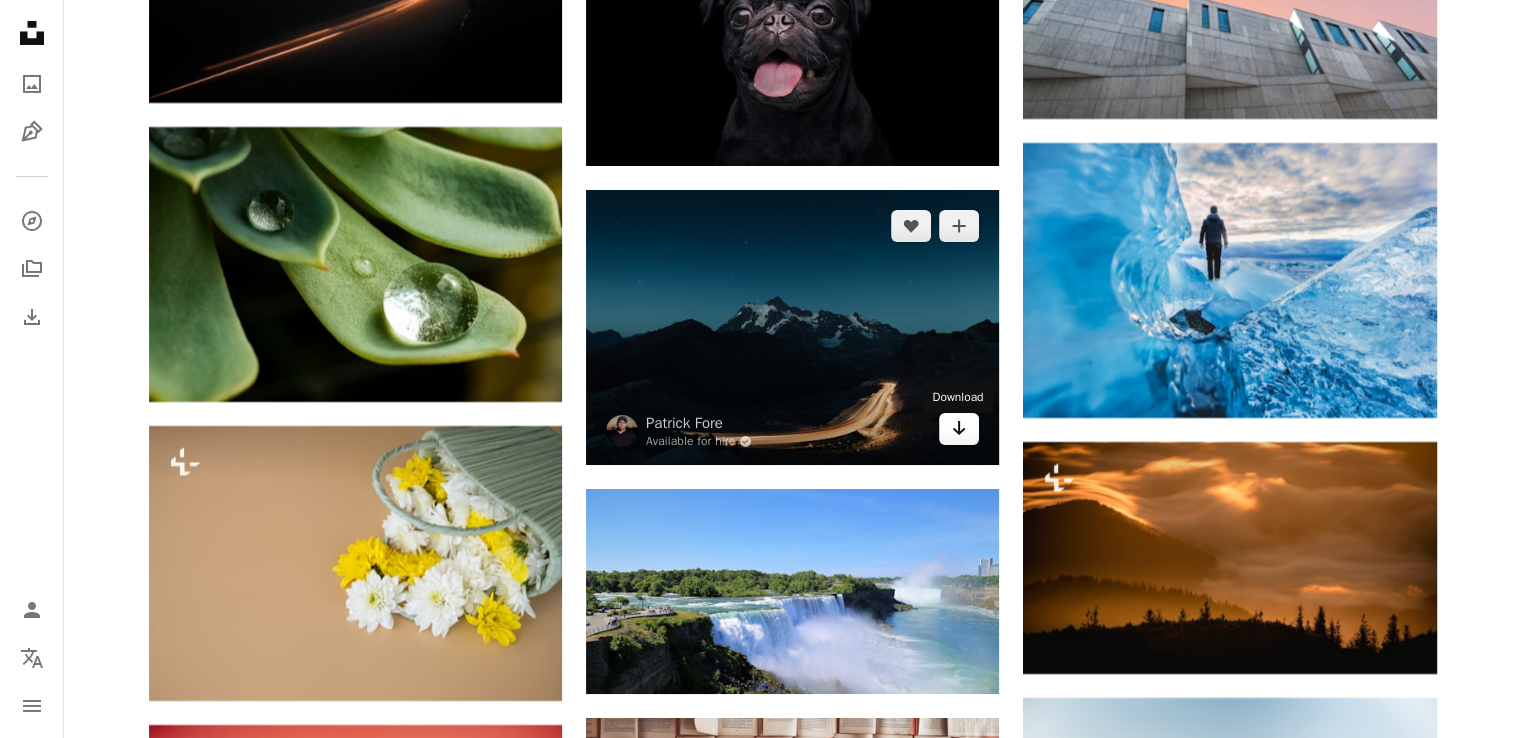 click 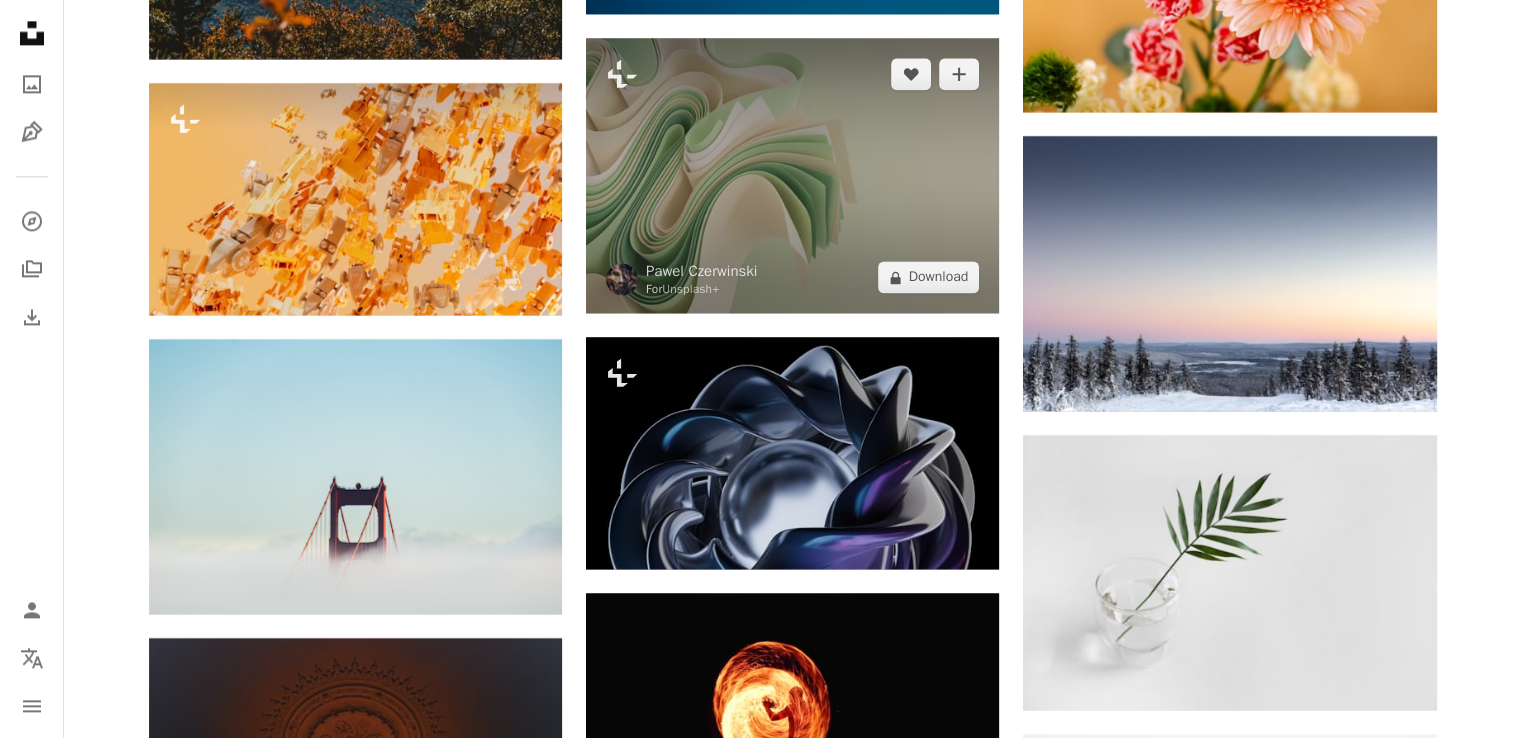 scroll, scrollTop: 25680, scrollLeft: 0, axis: vertical 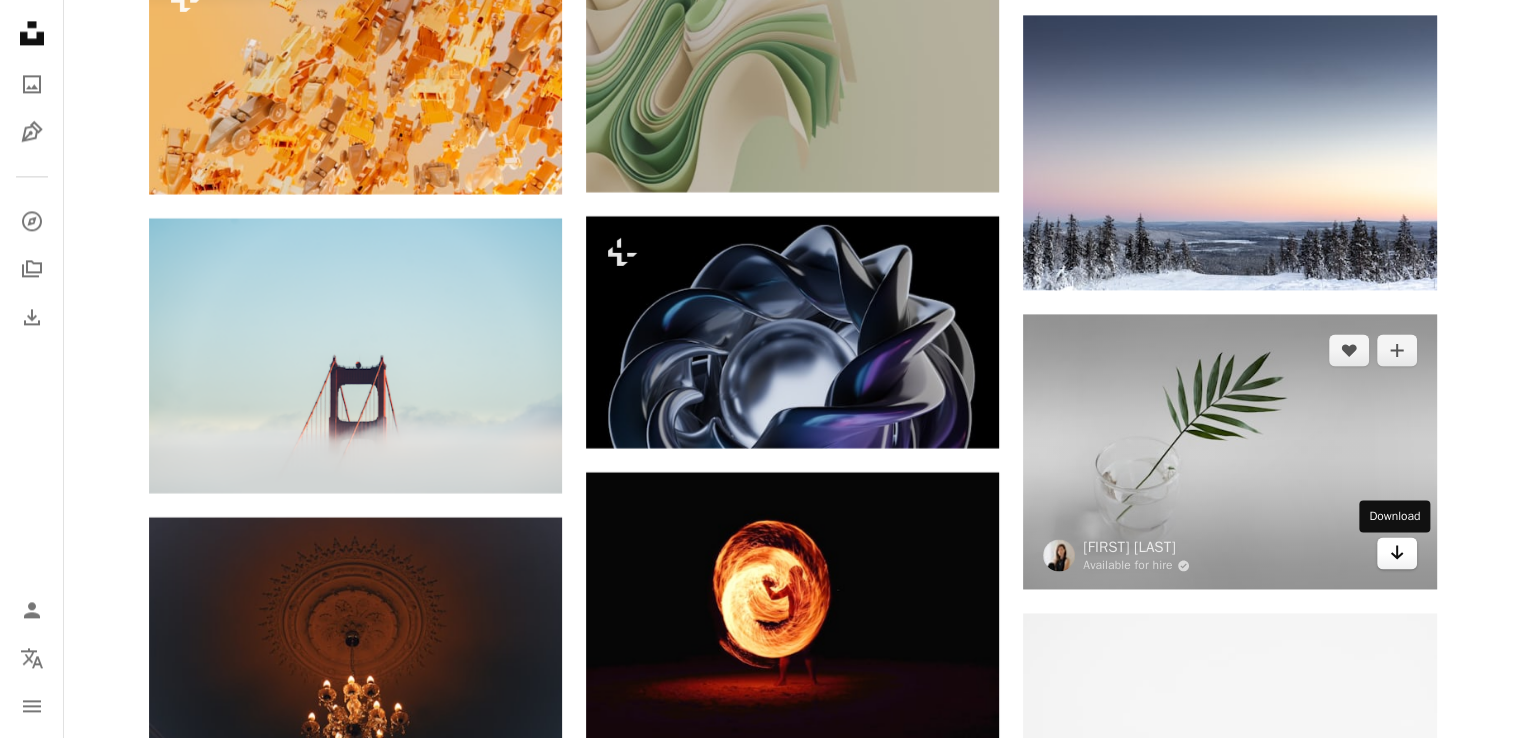 click 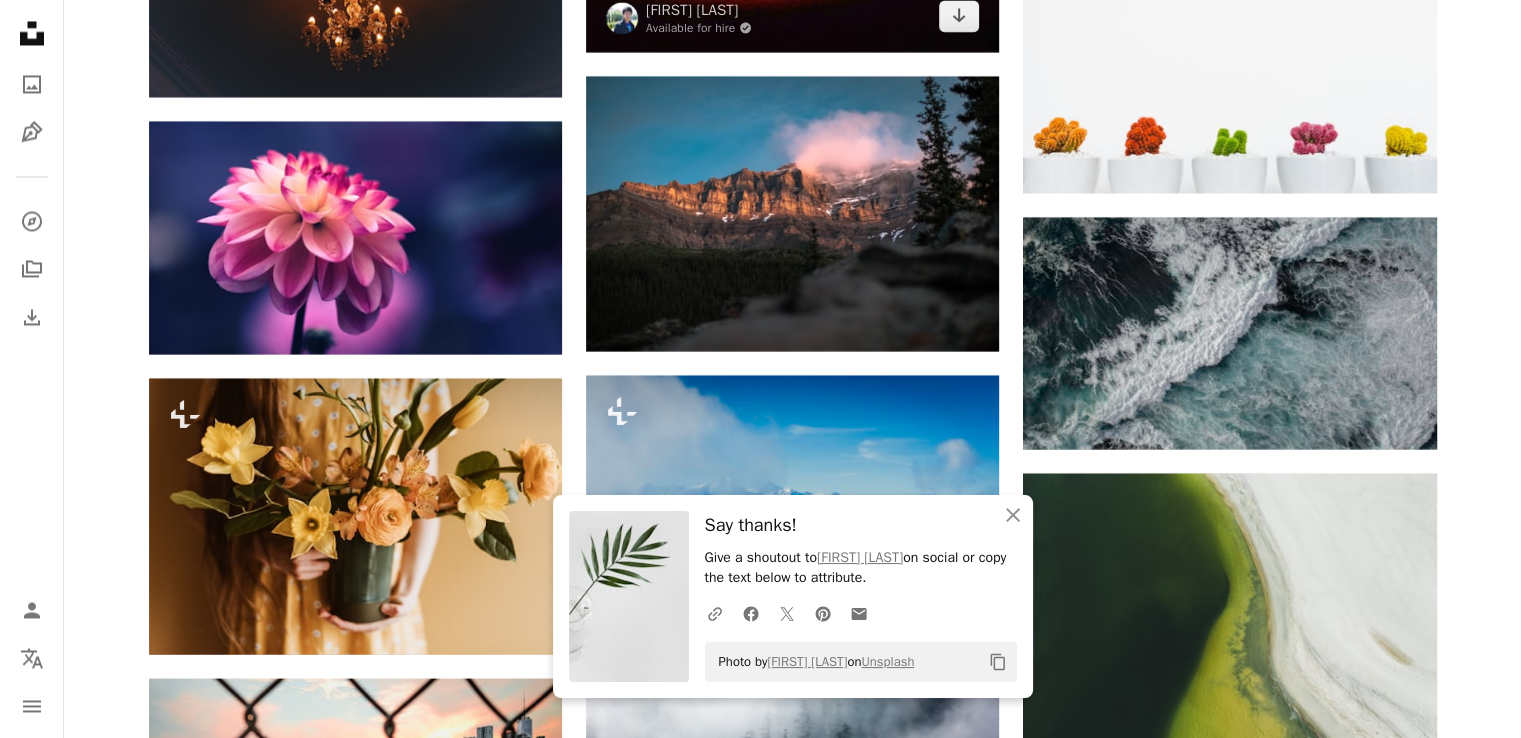 scroll, scrollTop: 26380, scrollLeft: 0, axis: vertical 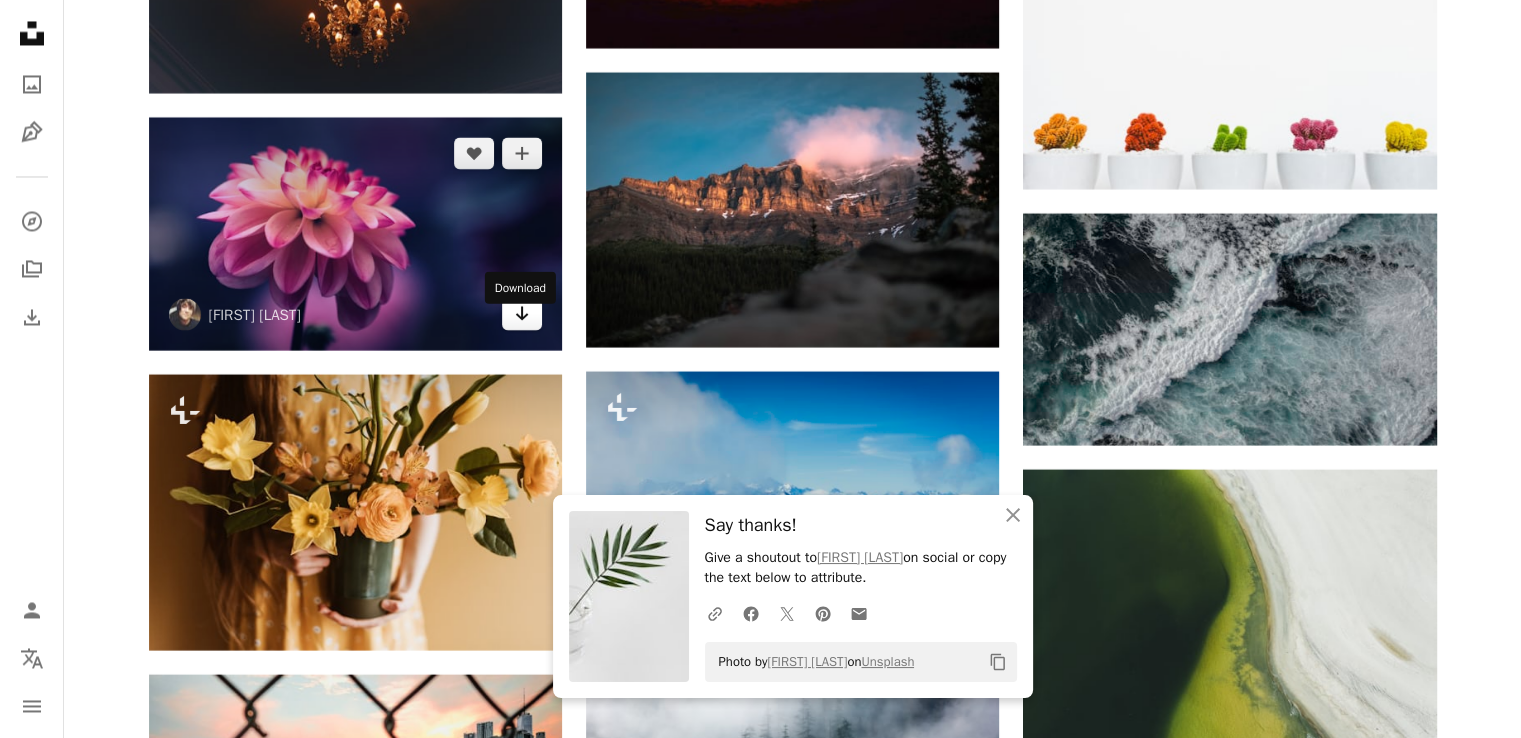 drag, startPoint x: 510, startPoint y: 328, endPoint x: 531, endPoint y: 328, distance: 21 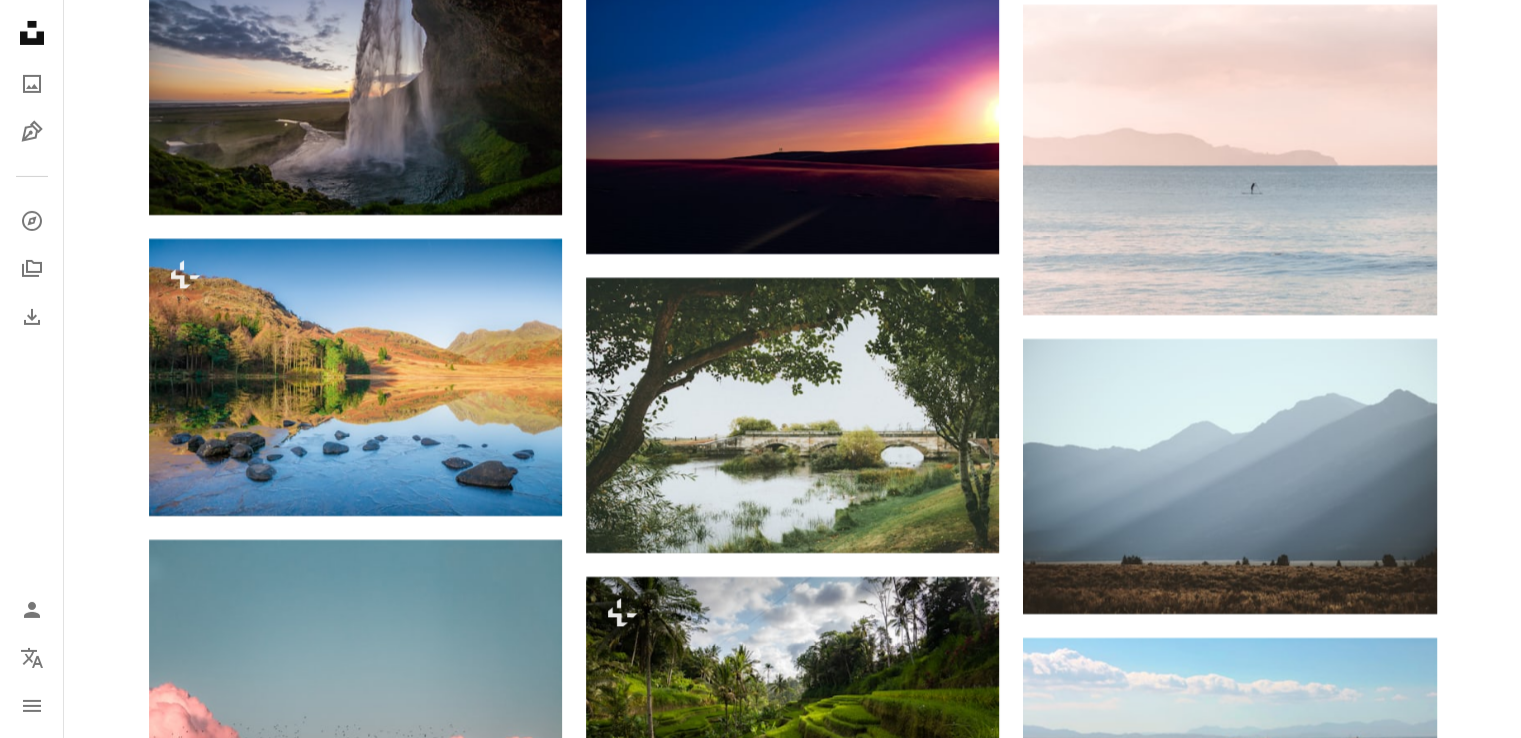 scroll, scrollTop: 29780, scrollLeft: 0, axis: vertical 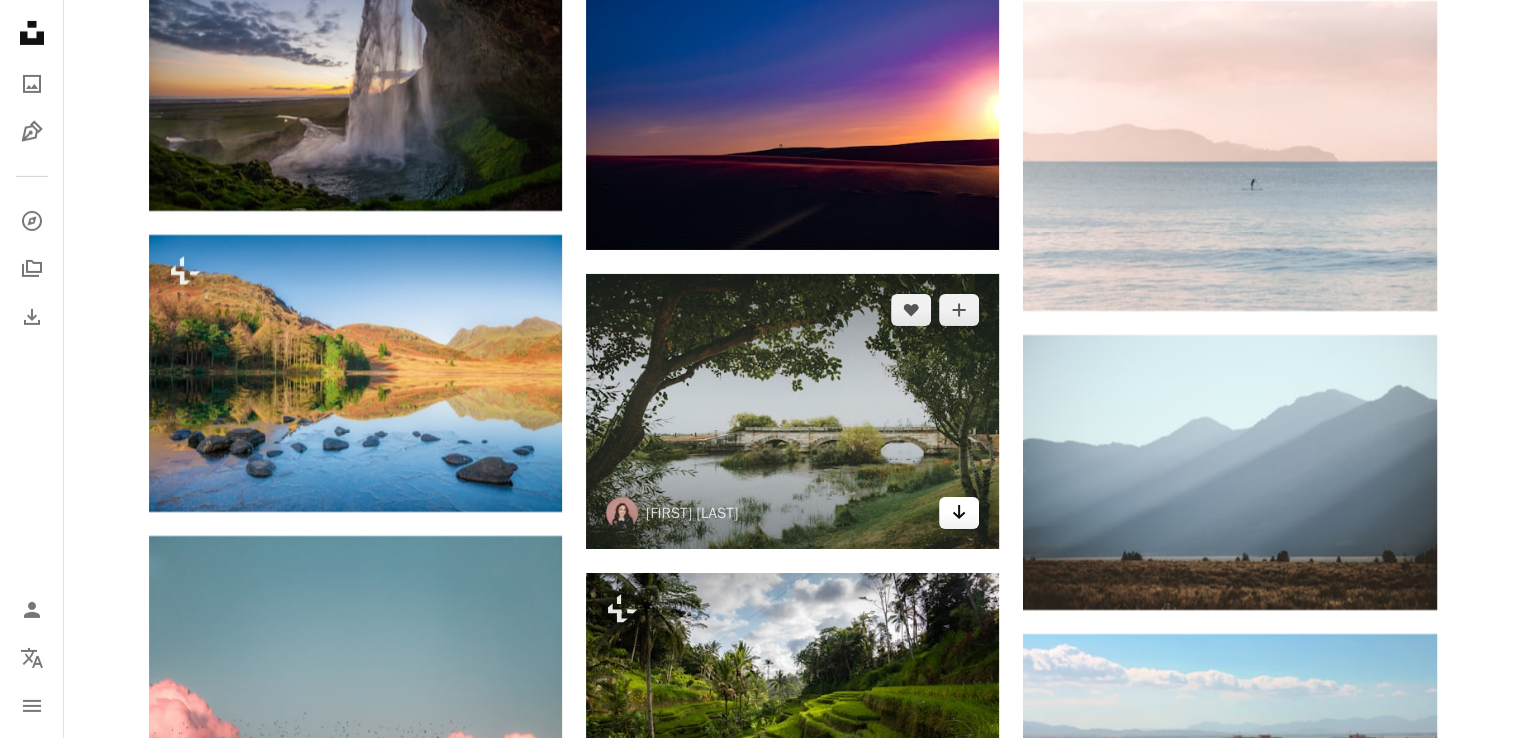 click 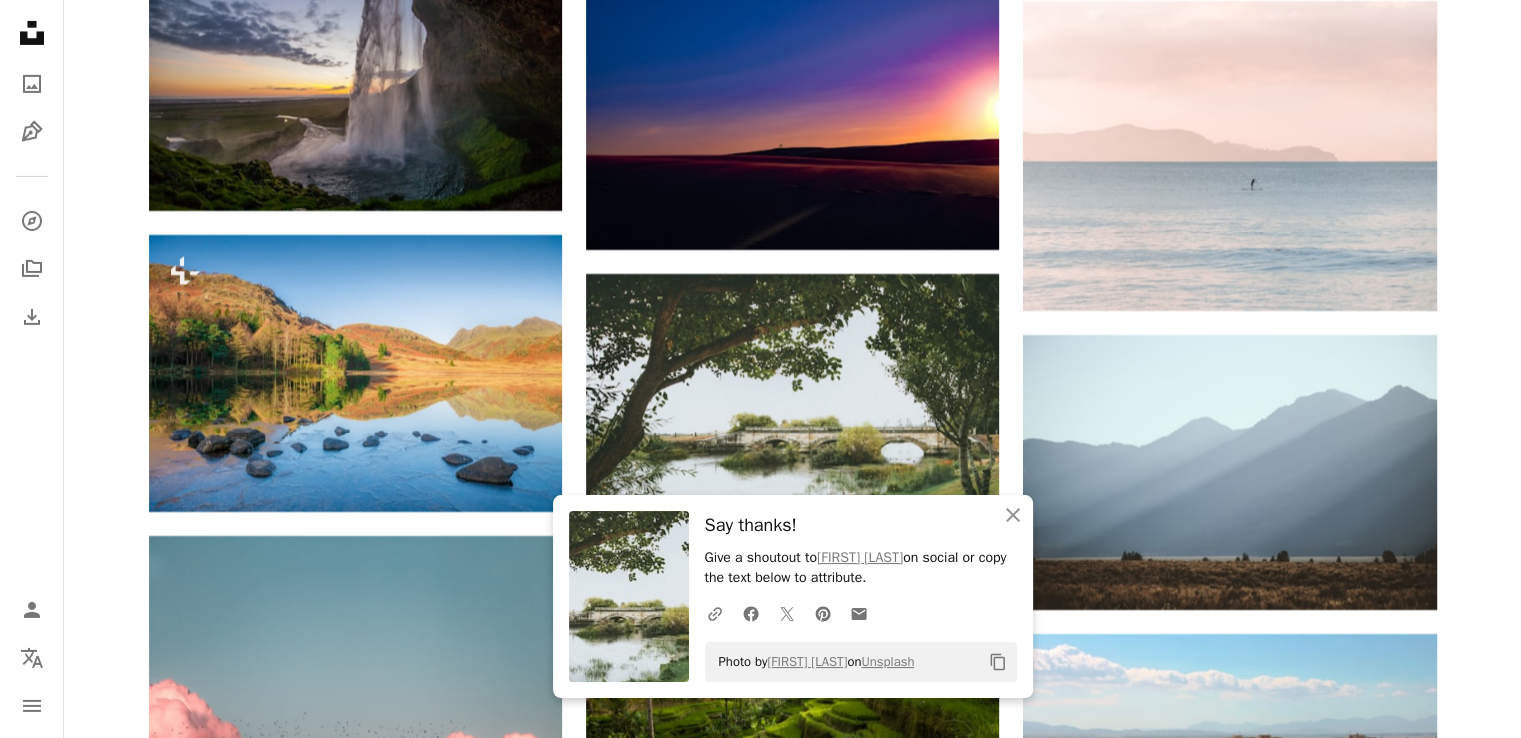 click on "Plus sign for Unsplash+ A heart A plus sign [FIRST] [LAST] For  Unsplash+ A lock Download Plus sign for Unsplash+ A heart A plus sign [FIRST] [LAST] For  Unsplash+ A lock Download Plus sign for Unsplash+ A heart A plus sign [FIRST] [LAST] For  Unsplash+ A lock Download A heart A plus sign [FIRST] [LAST] Available for hire A checkmark inside of a circle Arrow pointing down A heart A plus sign [FIRST] [LAST] Available for hire A checkmark inside of a circle Arrow pointing down A heart A plus sign [FIRST] [LAST] Arrow pointing down Plus sign for Unsplash+ A heart A plus sign [FIRST] [LAST] For  Unsplash+ A lock Download A heart A plus sign [FIRST] [LAST] Arrow pointing down A heart A plus sign [FIRST] [LAST] Arrow pointing down Plus sign for Unsplash+ A heart A plus sign [FIRST] [LAST] For" at bounding box center (792, -12540) 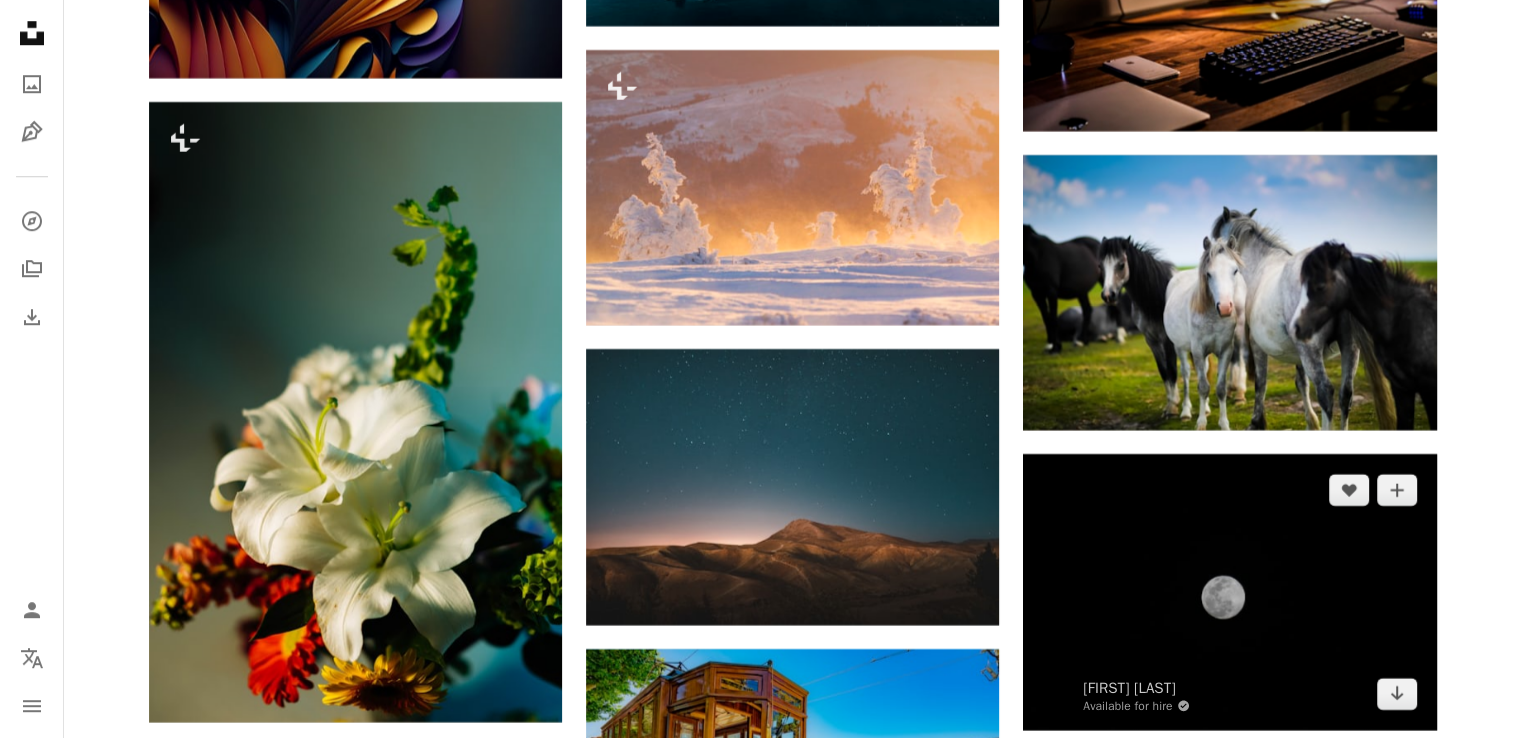 scroll, scrollTop: 32080, scrollLeft: 0, axis: vertical 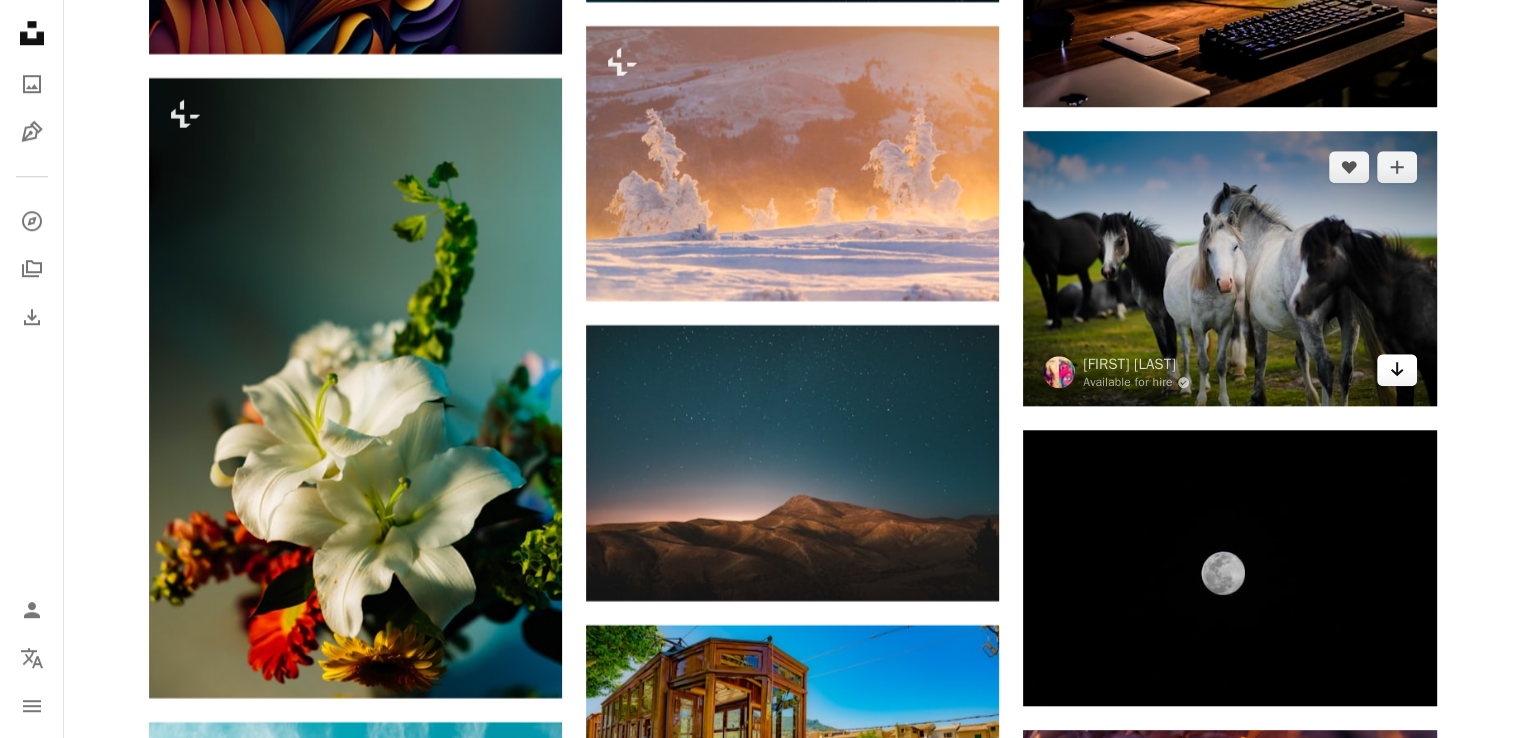 click on "Arrow pointing down" 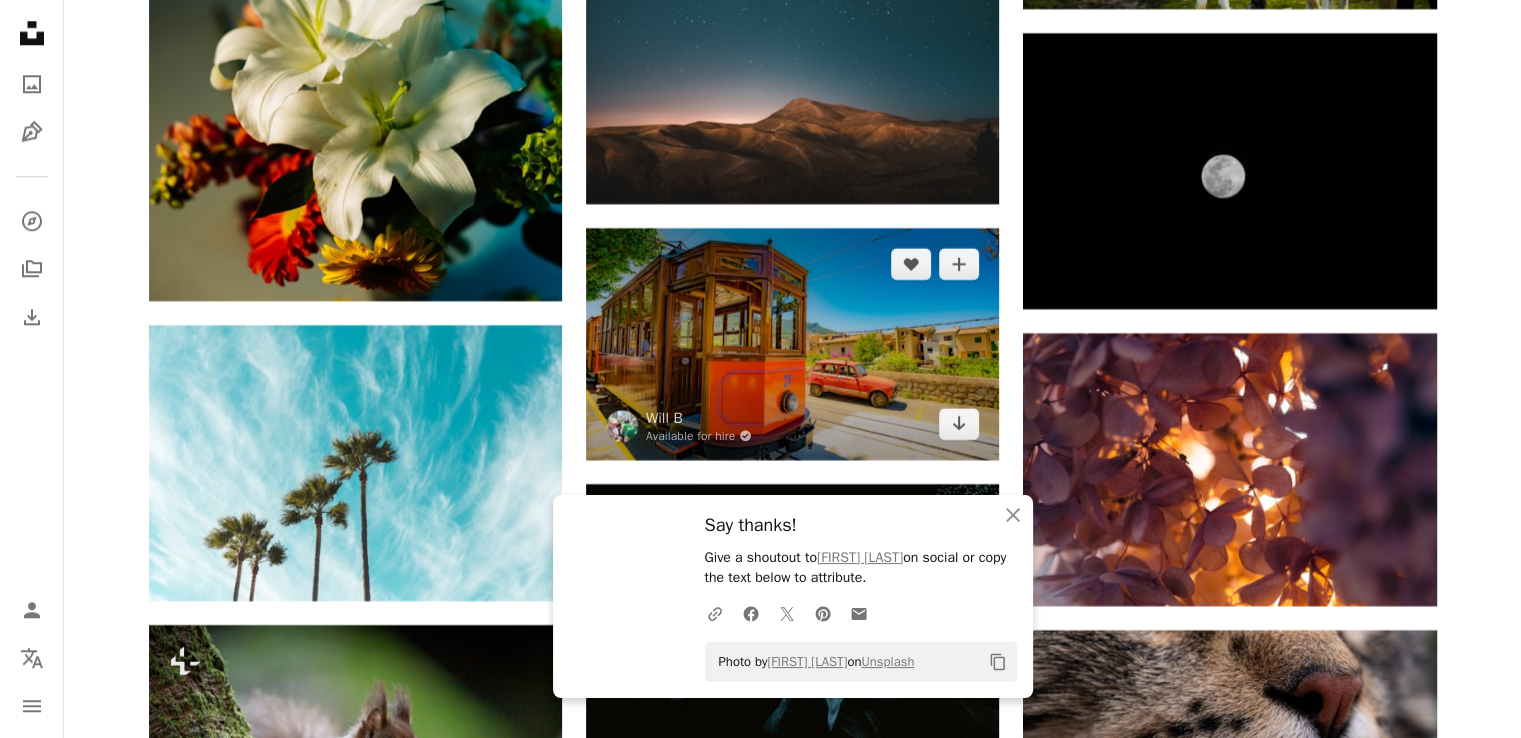 scroll, scrollTop: 32480, scrollLeft: 0, axis: vertical 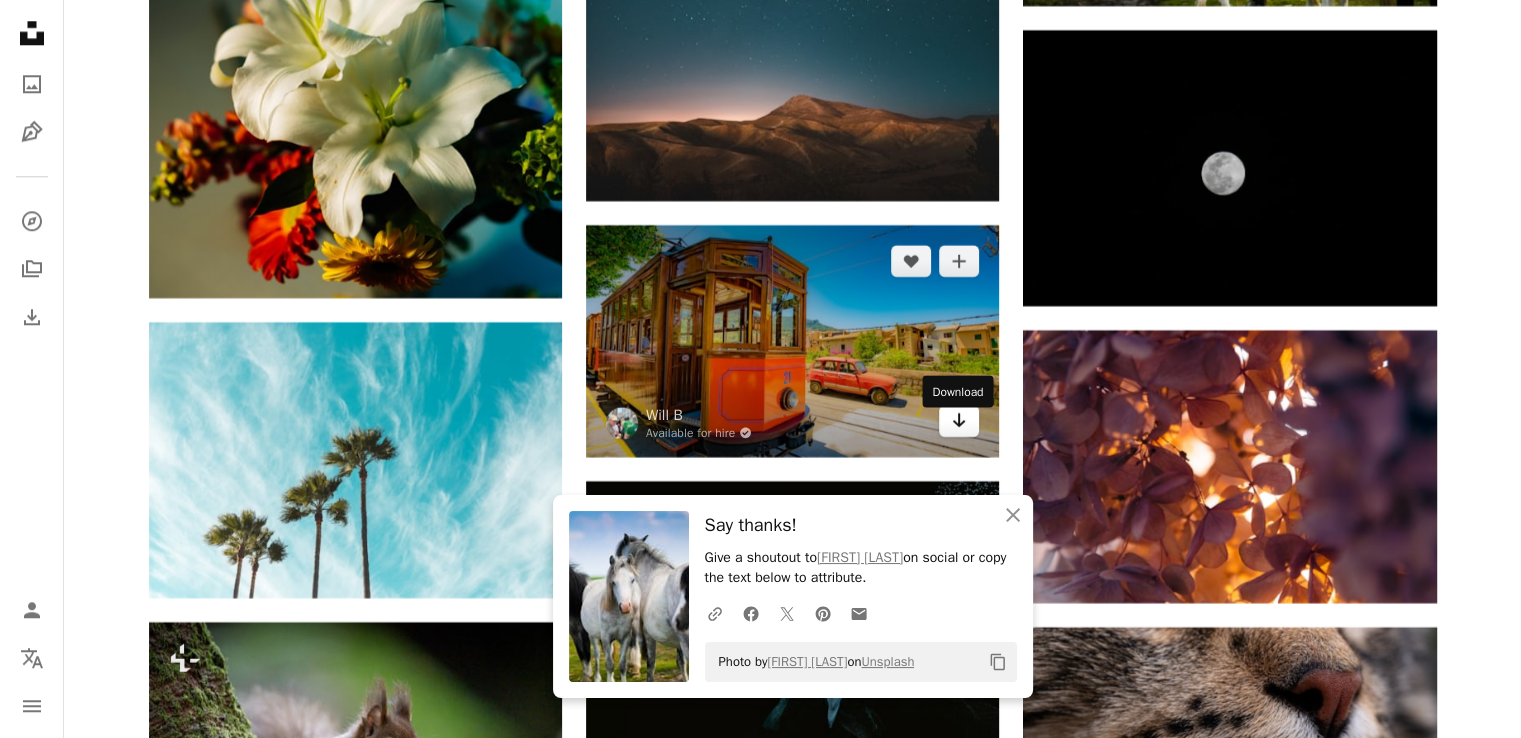 click on "Arrow pointing down" at bounding box center [959, 421] 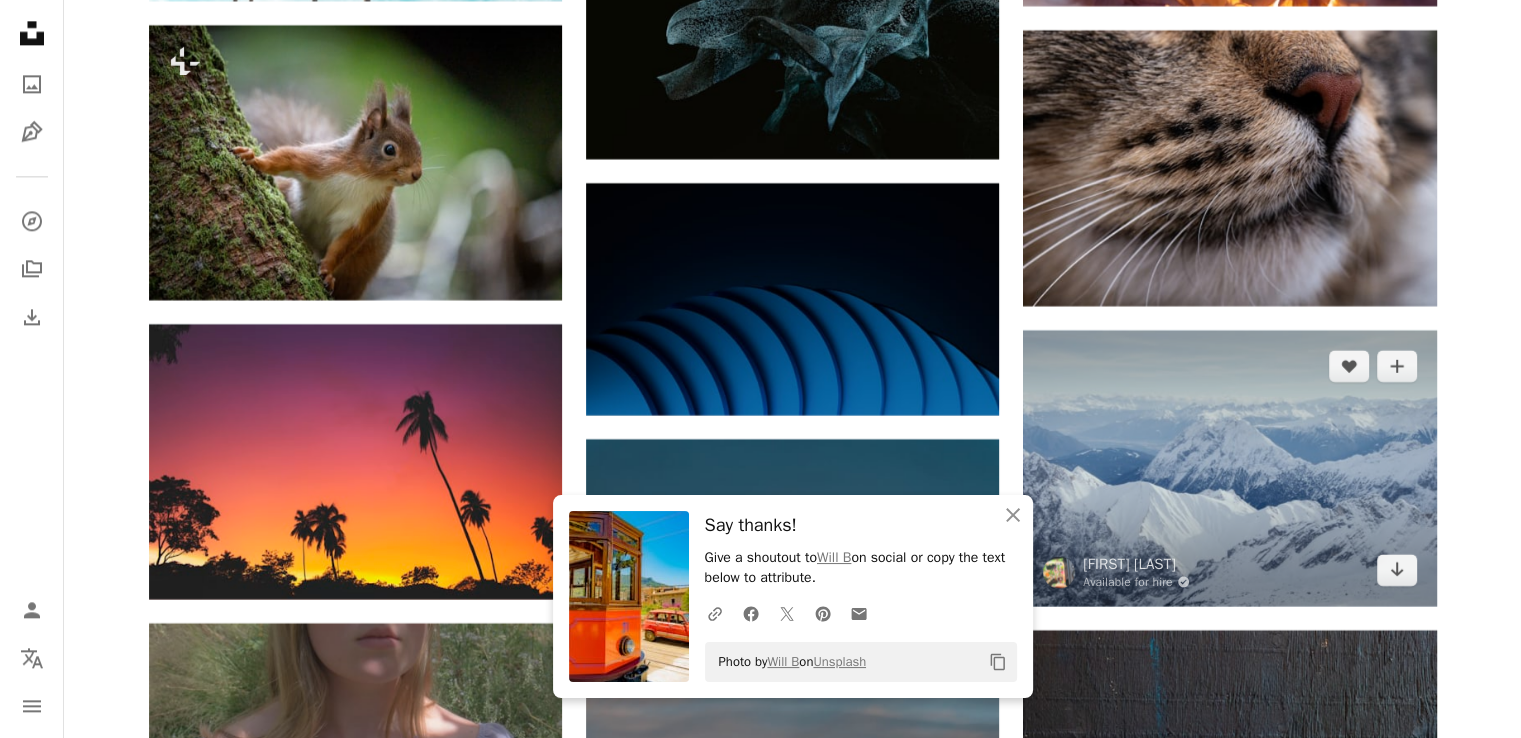 scroll, scrollTop: 33080, scrollLeft: 0, axis: vertical 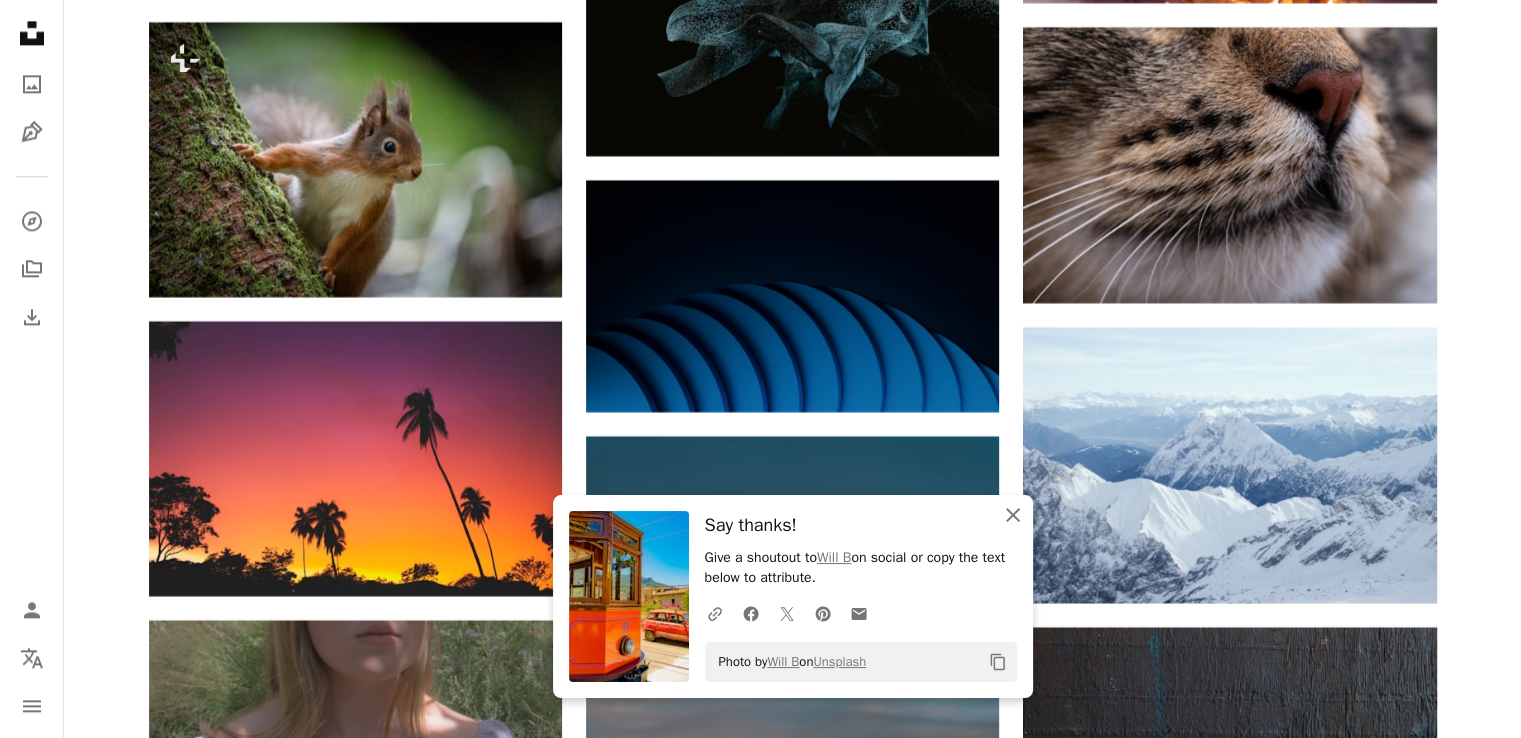 click on "An X shape" 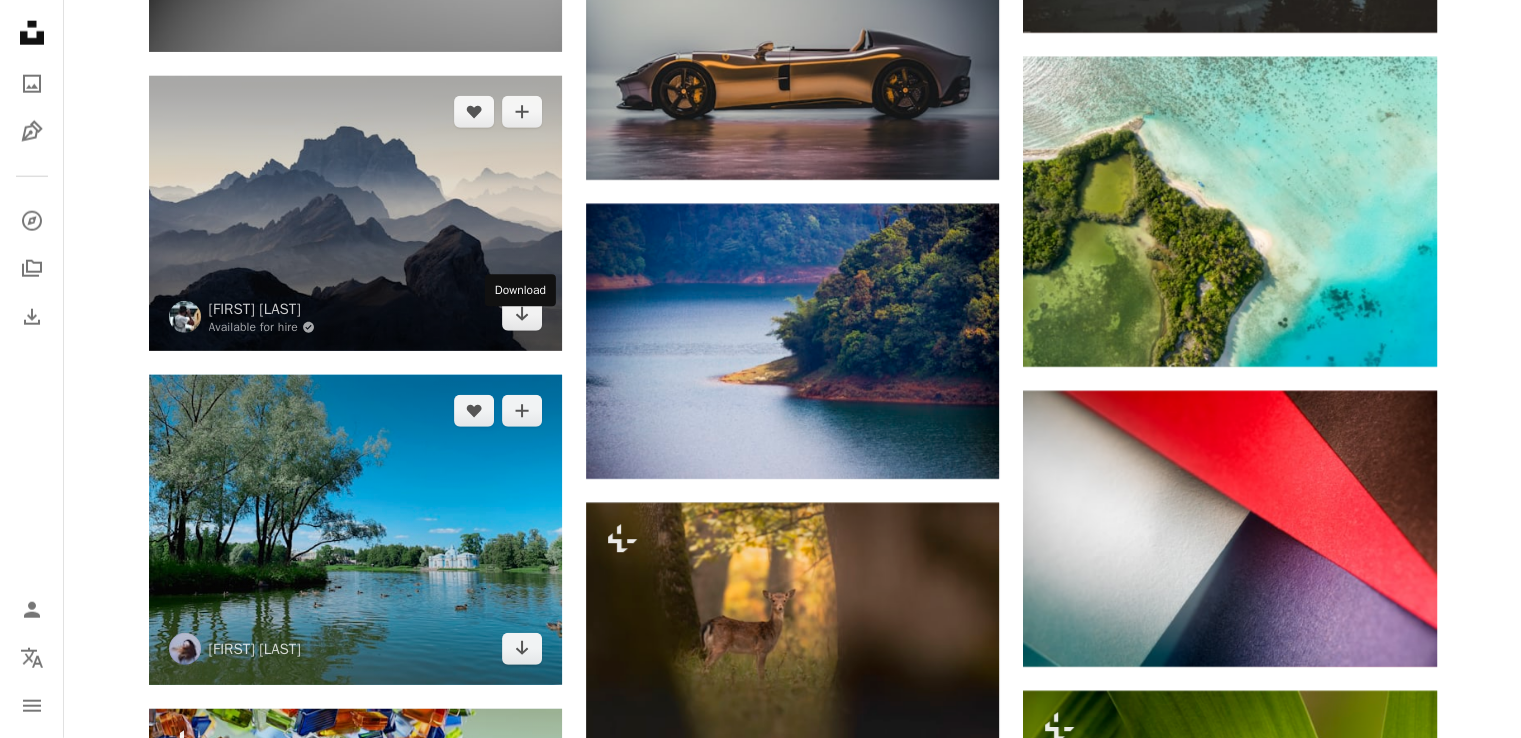 scroll, scrollTop: 36080, scrollLeft: 0, axis: vertical 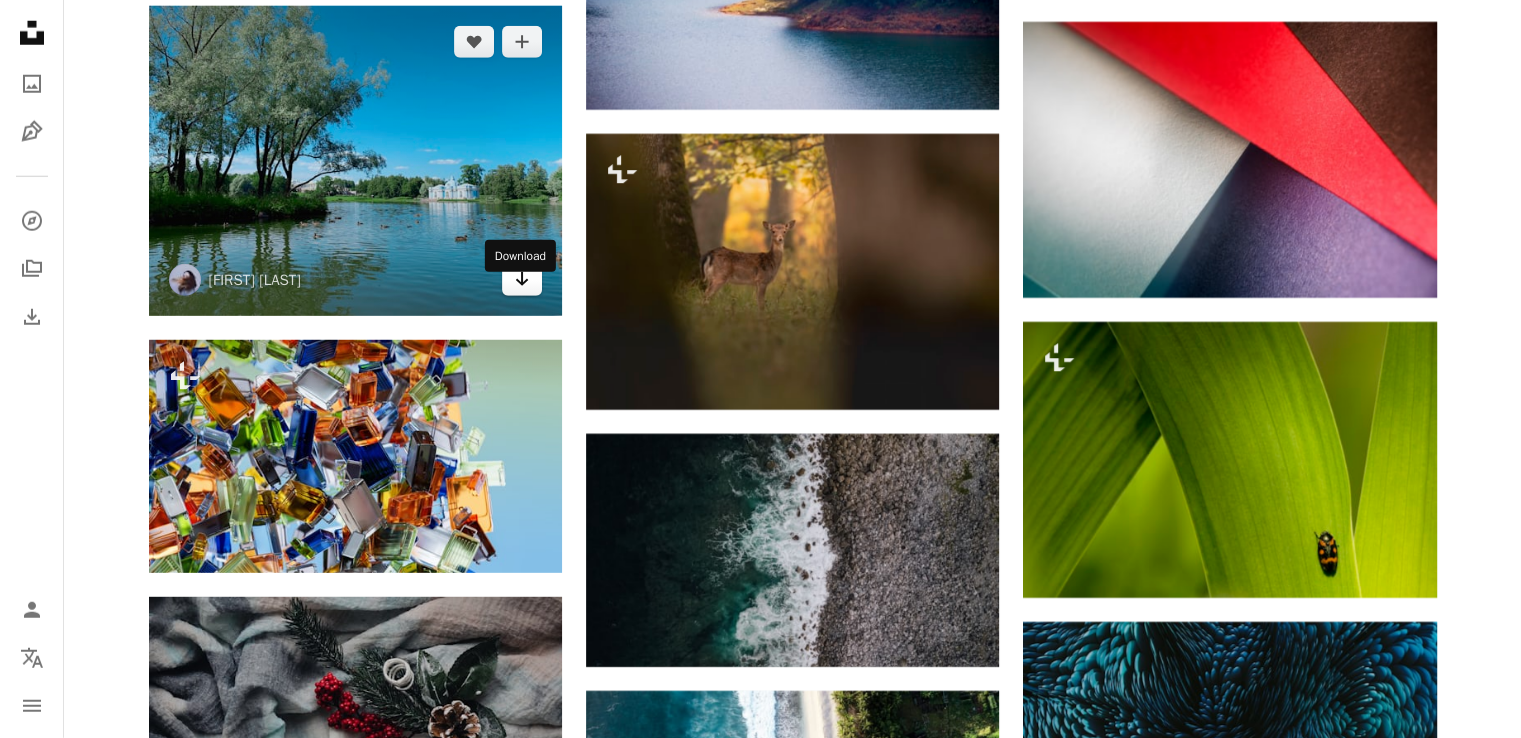 click 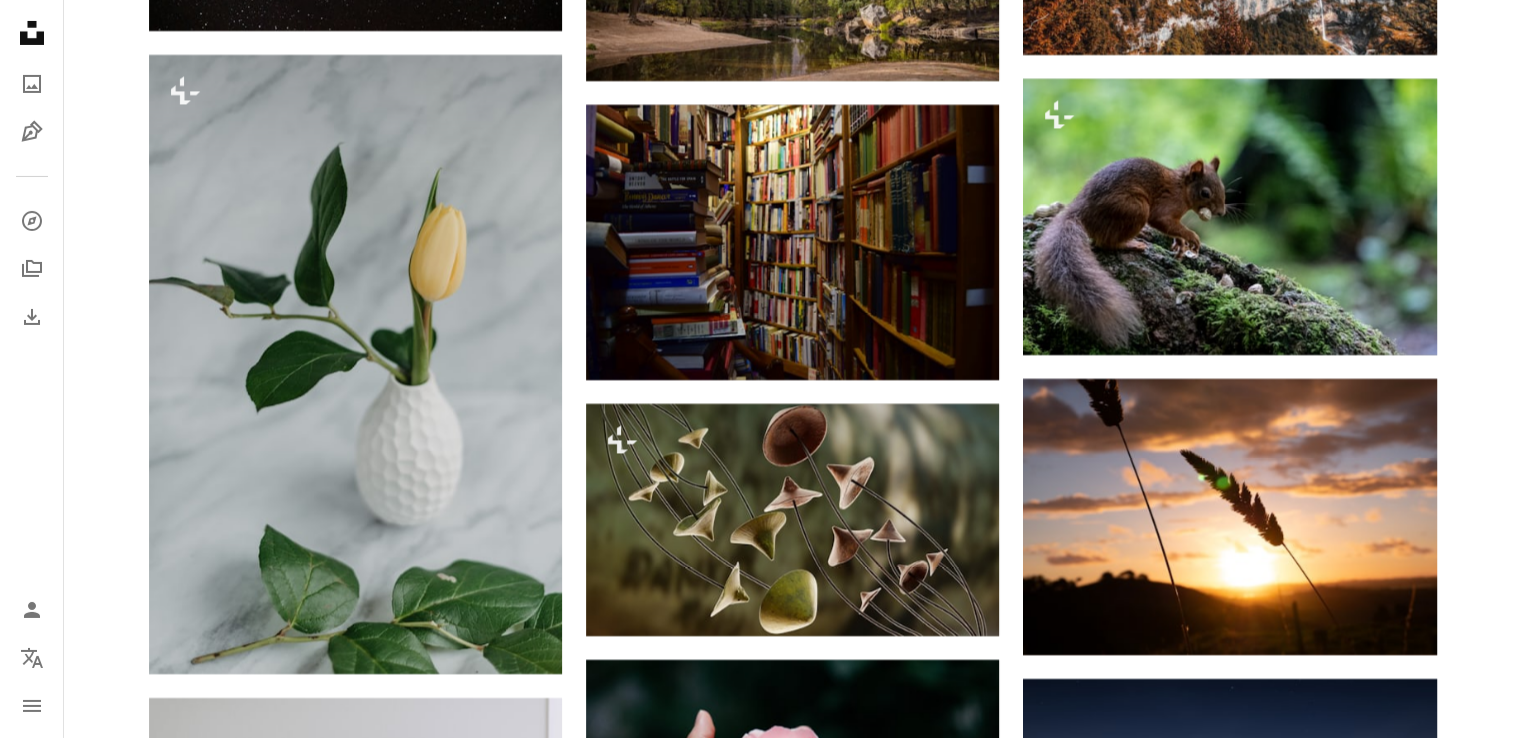 scroll, scrollTop: 37980, scrollLeft: 0, axis: vertical 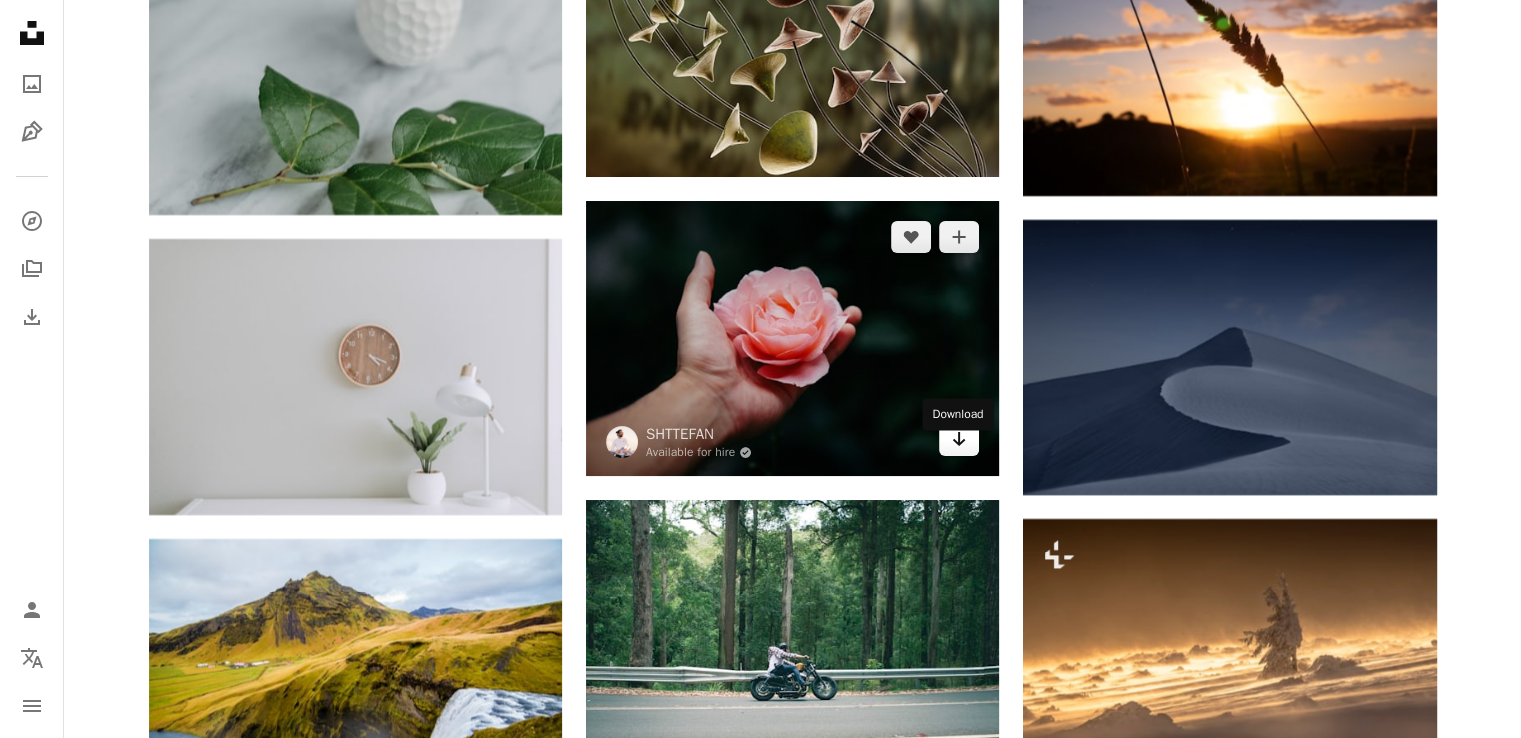 click on "Arrow pointing down" 